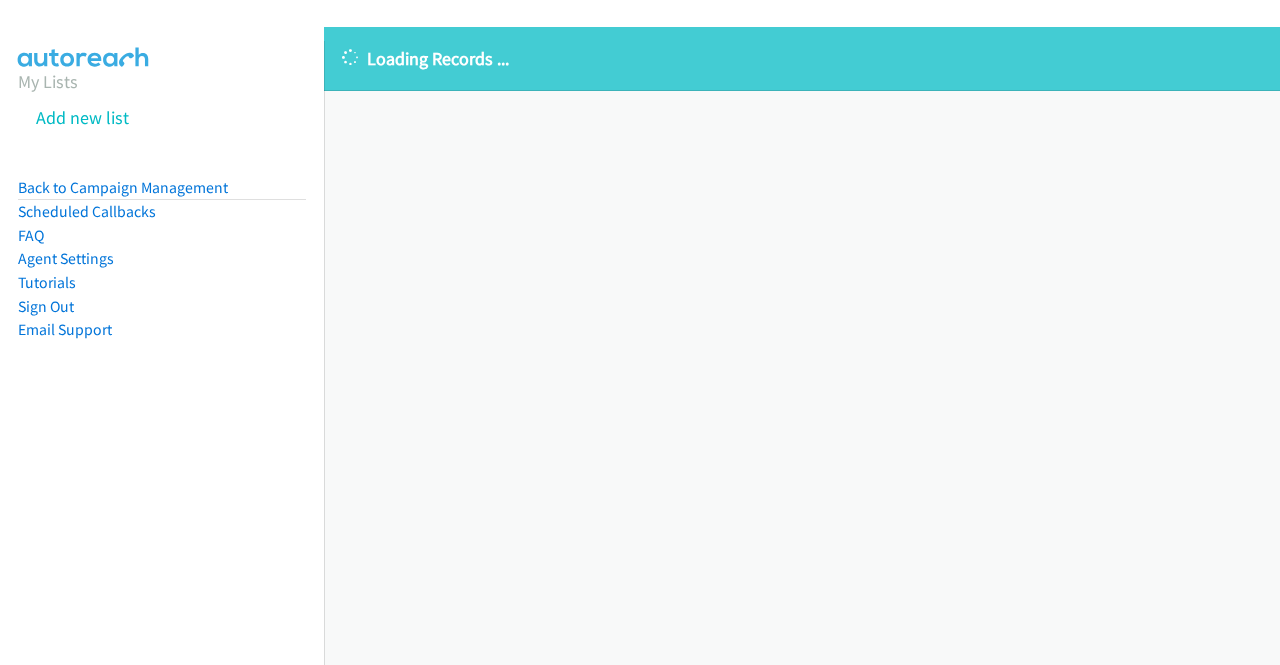 scroll, scrollTop: 0, scrollLeft: 0, axis: both 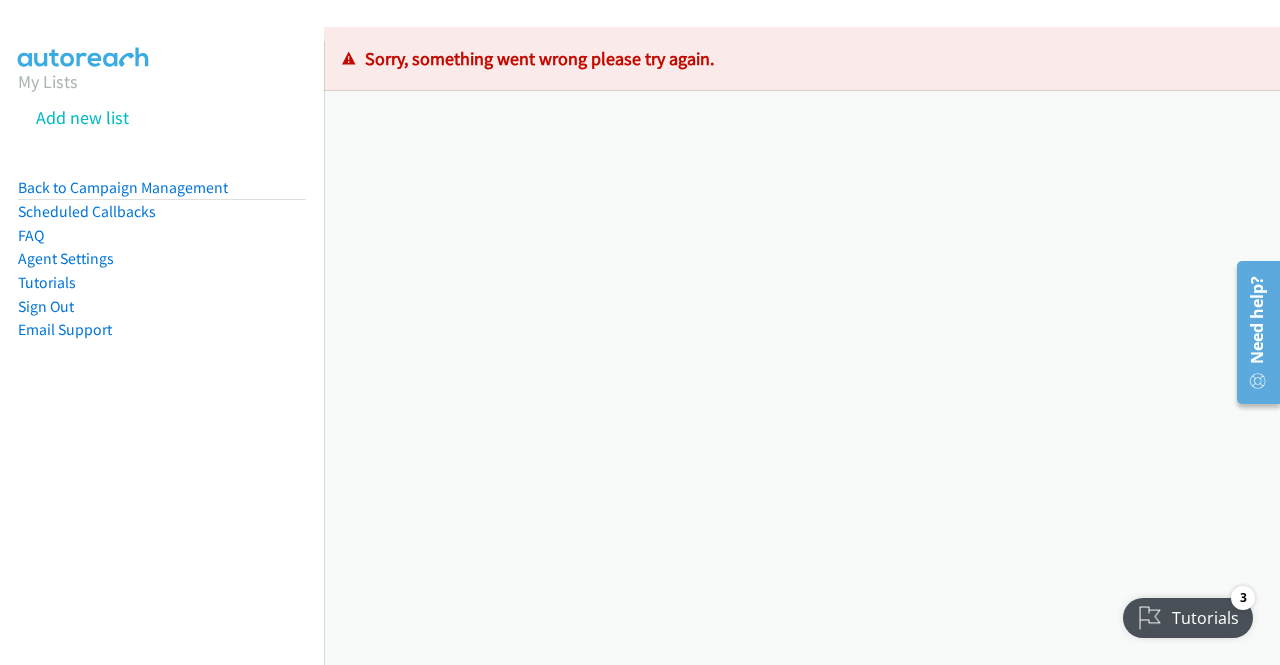 drag, startPoint x: 774, startPoint y: 53, endPoint x: 363, endPoint y: 51, distance: 411.00485 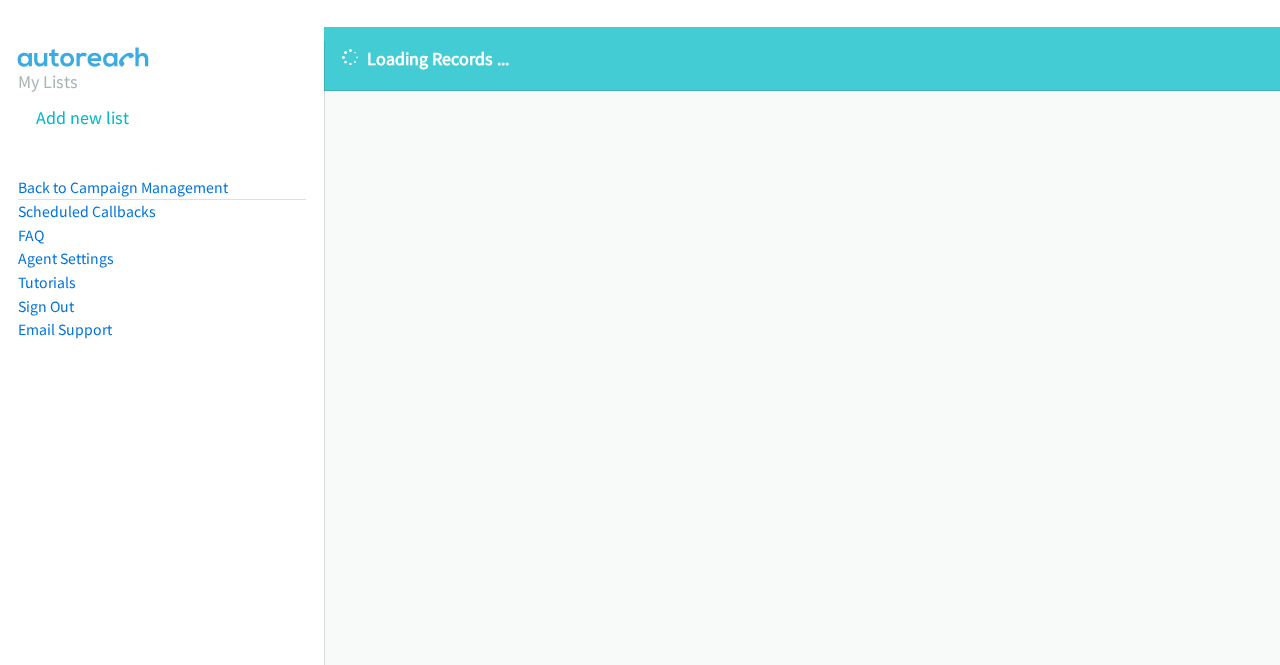 scroll, scrollTop: 0, scrollLeft: 0, axis: both 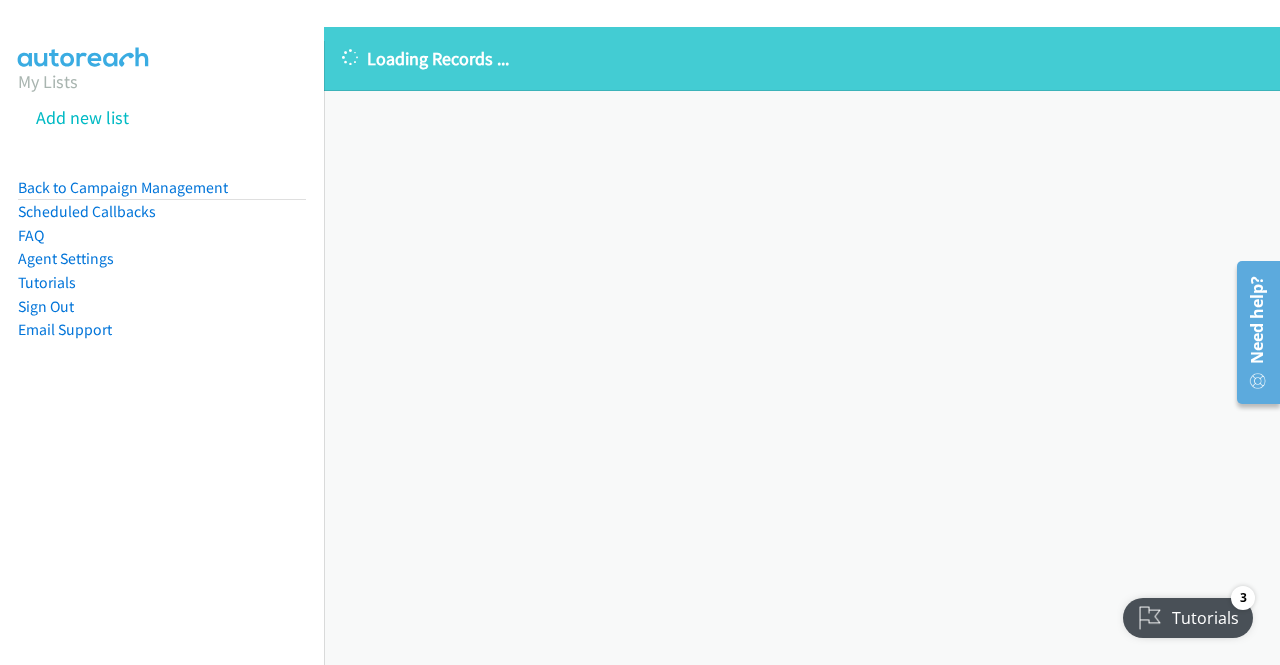click on "My Lists
Add new list
Back to Campaign Management
Scheduled Callbacks
FAQ
Agent Settings
Tutorials
Sign Out
Compact View
Email Support" at bounding box center (162, 236) 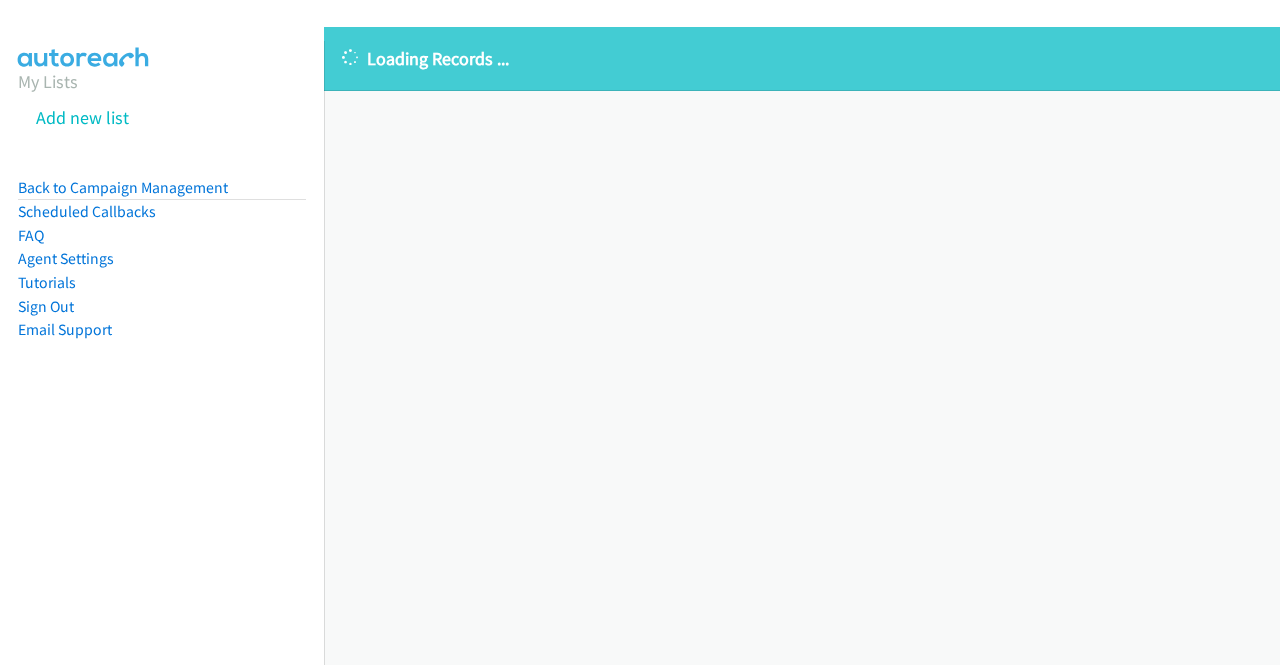 scroll, scrollTop: 0, scrollLeft: 0, axis: both 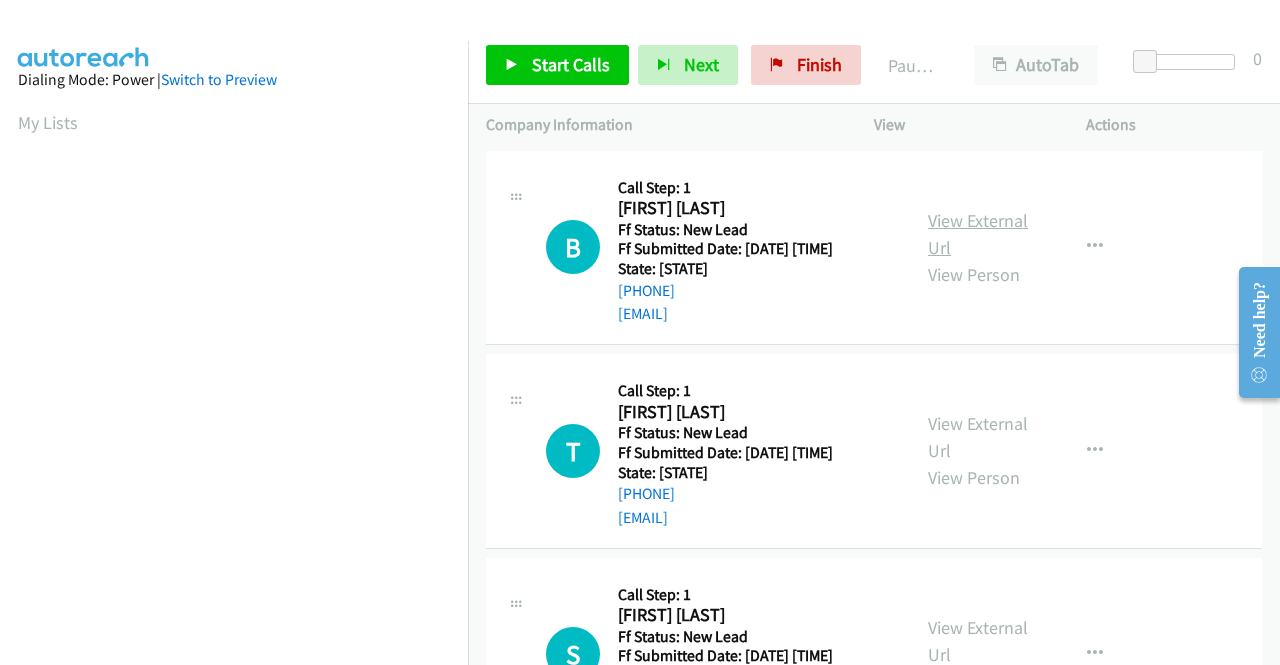 click on "View External Url" at bounding box center [978, 234] 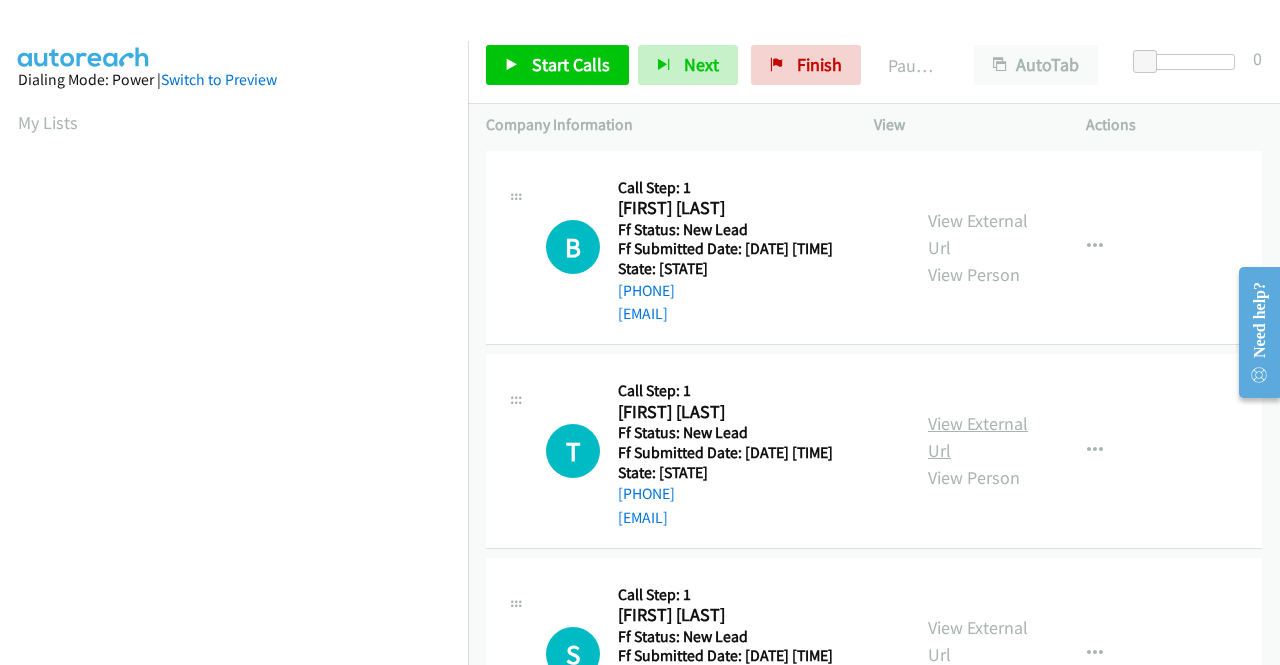 click on "View External Url" at bounding box center [978, 437] 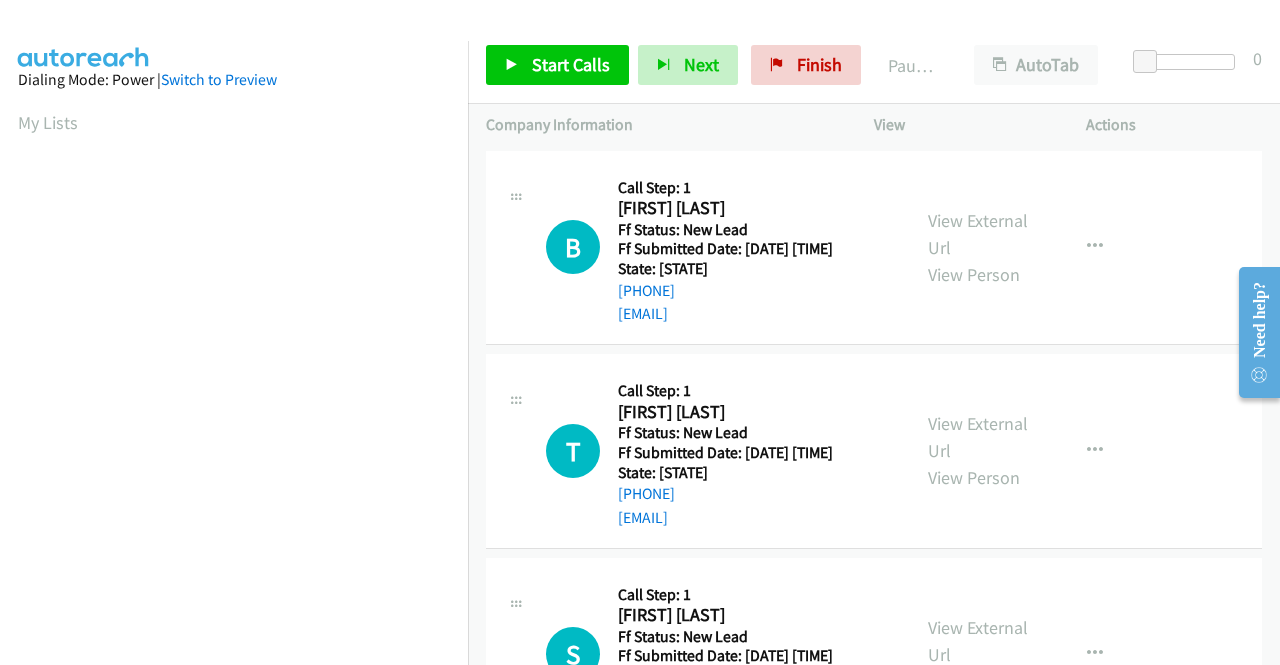 scroll, scrollTop: 100, scrollLeft: 0, axis: vertical 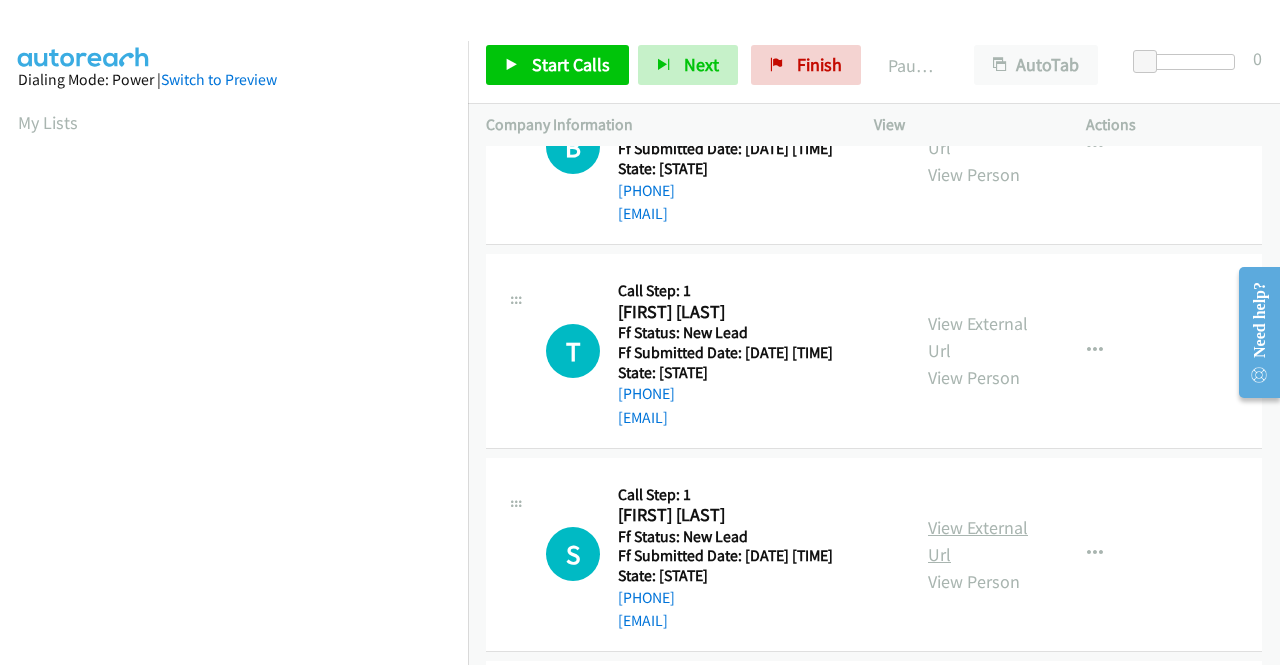 click on "View External Url" at bounding box center (978, 541) 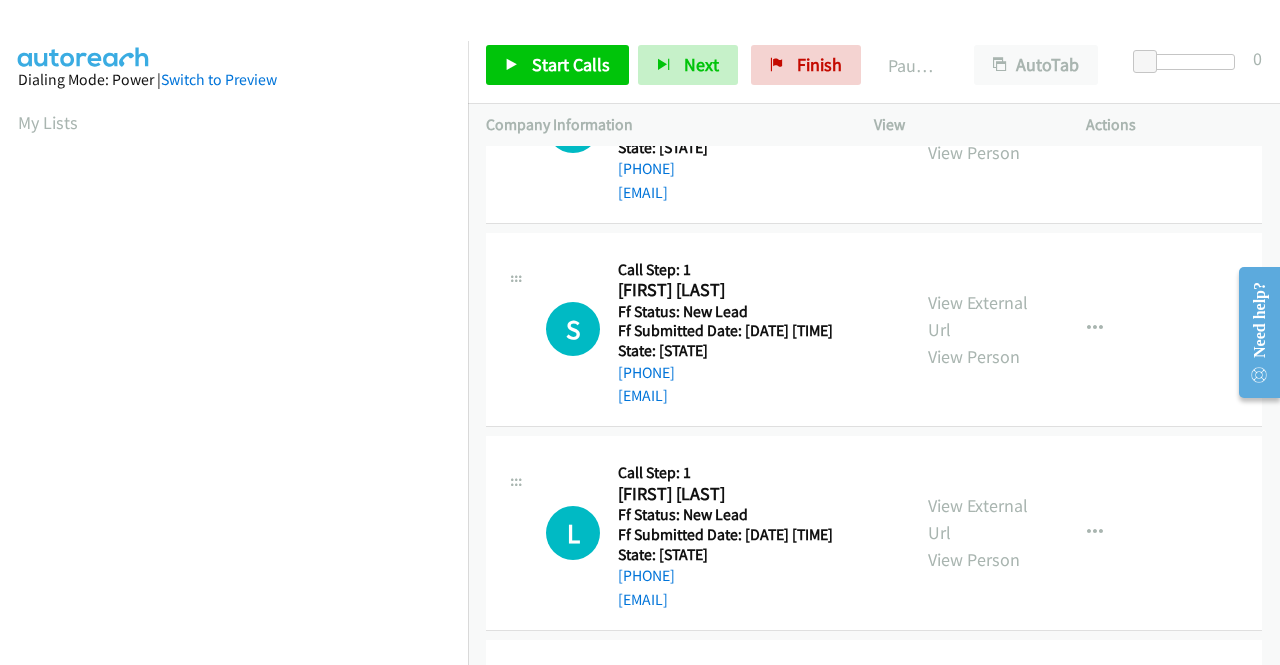 scroll, scrollTop: 400, scrollLeft: 0, axis: vertical 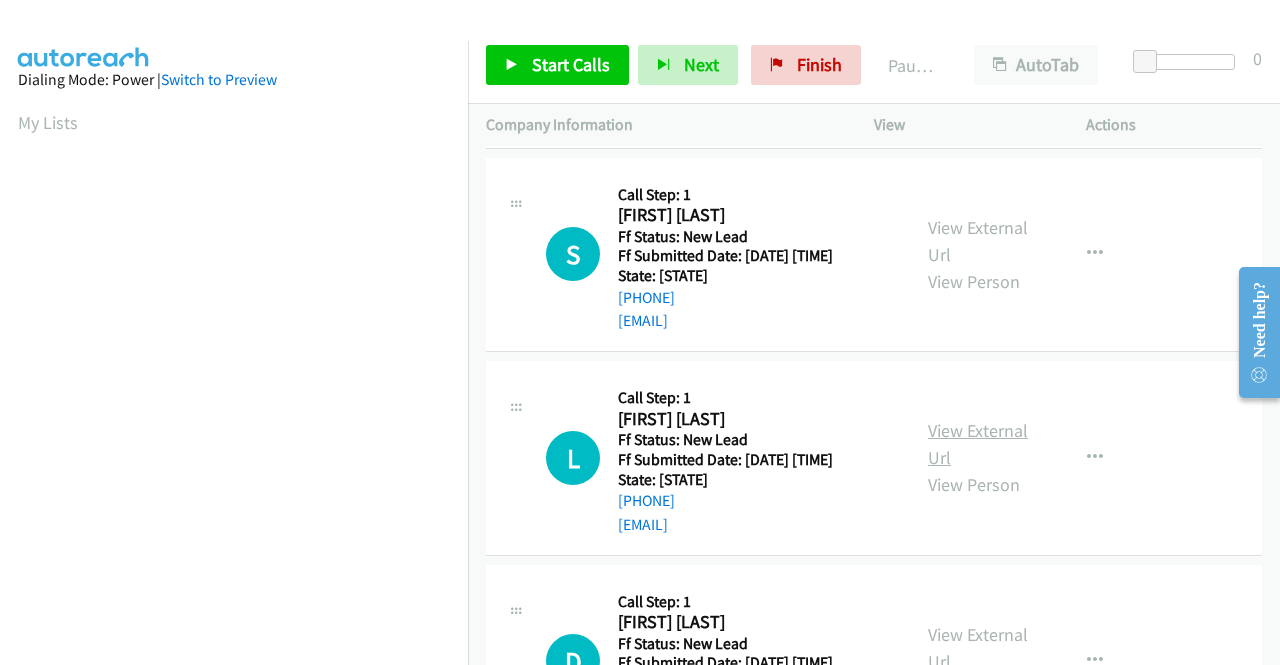 click on "View External Url" at bounding box center [978, 444] 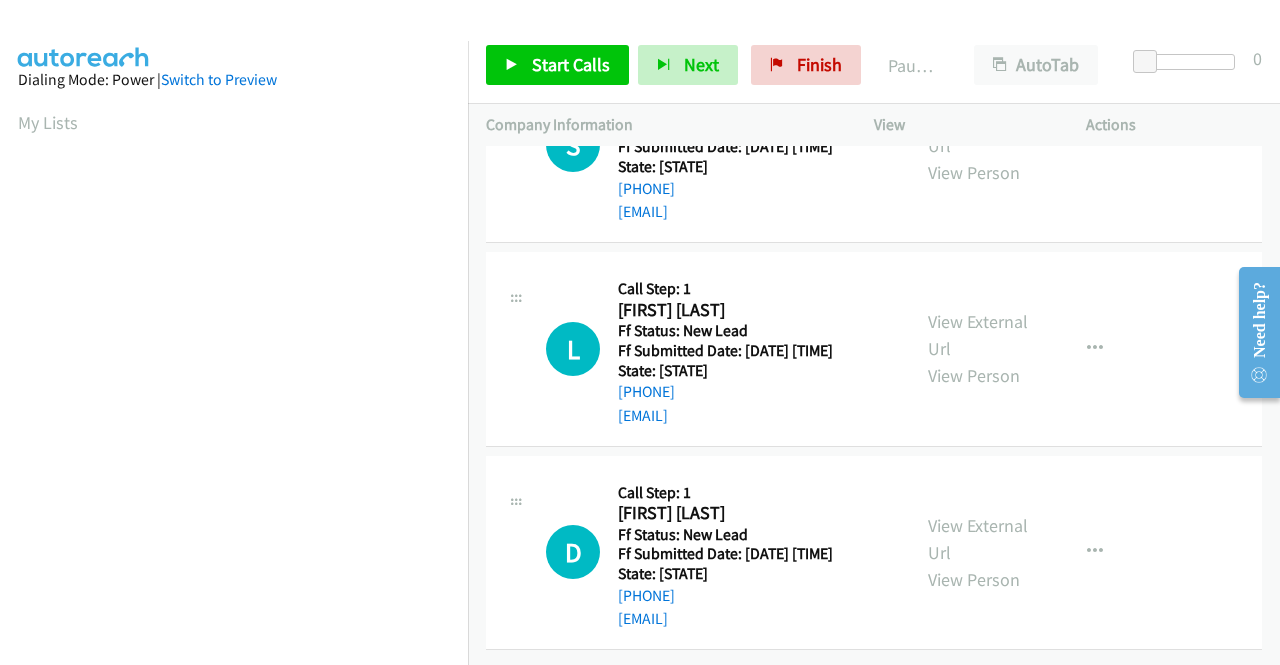 scroll, scrollTop: 620, scrollLeft: 0, axis: vertical 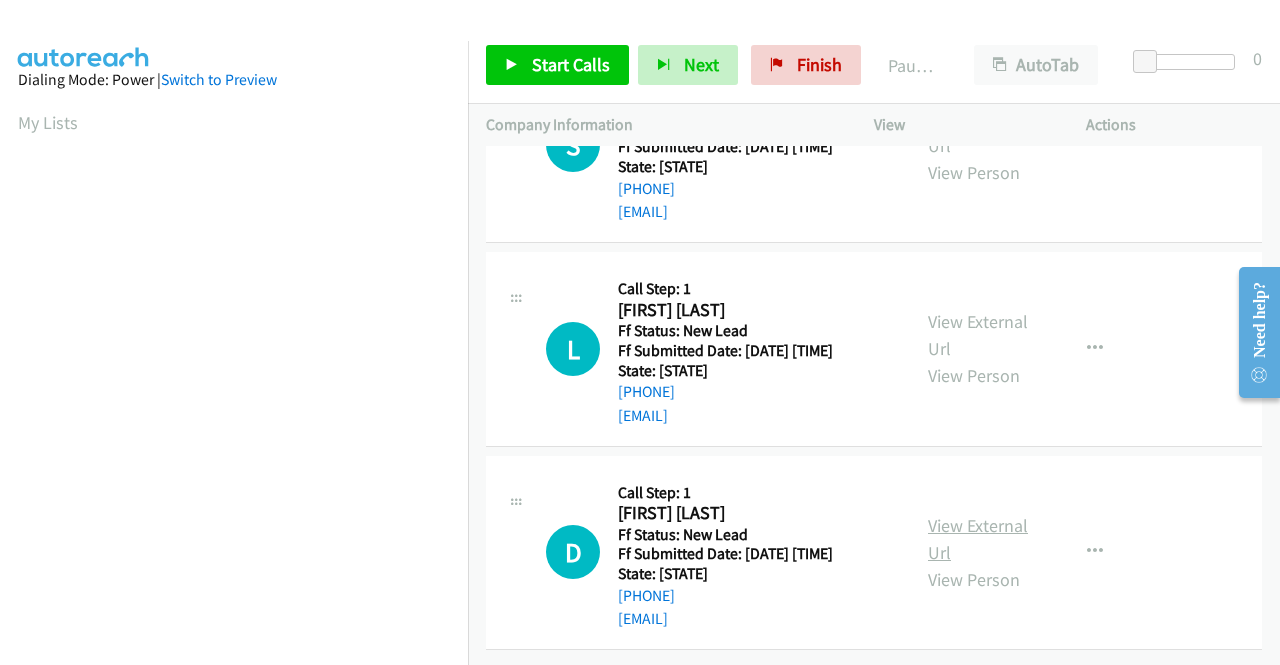 click on "View External Url" at bounding box center (978, 539) 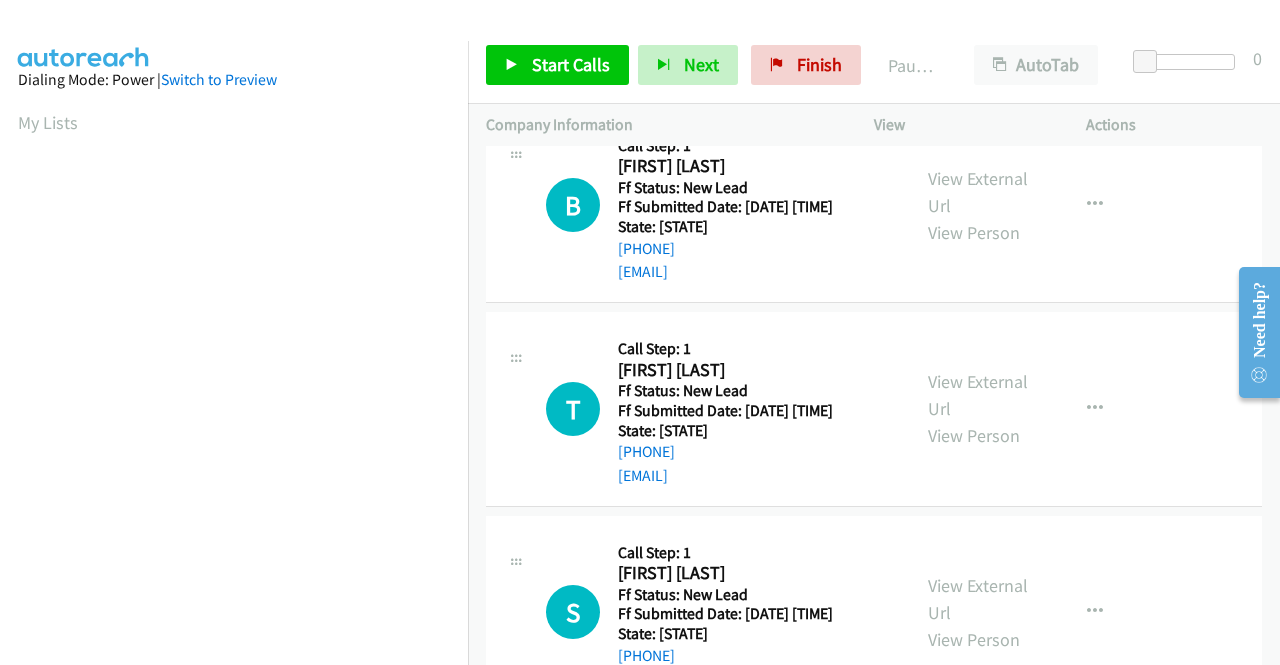scroll, scrollTop: 0, scrollLeft: 0, axis: both 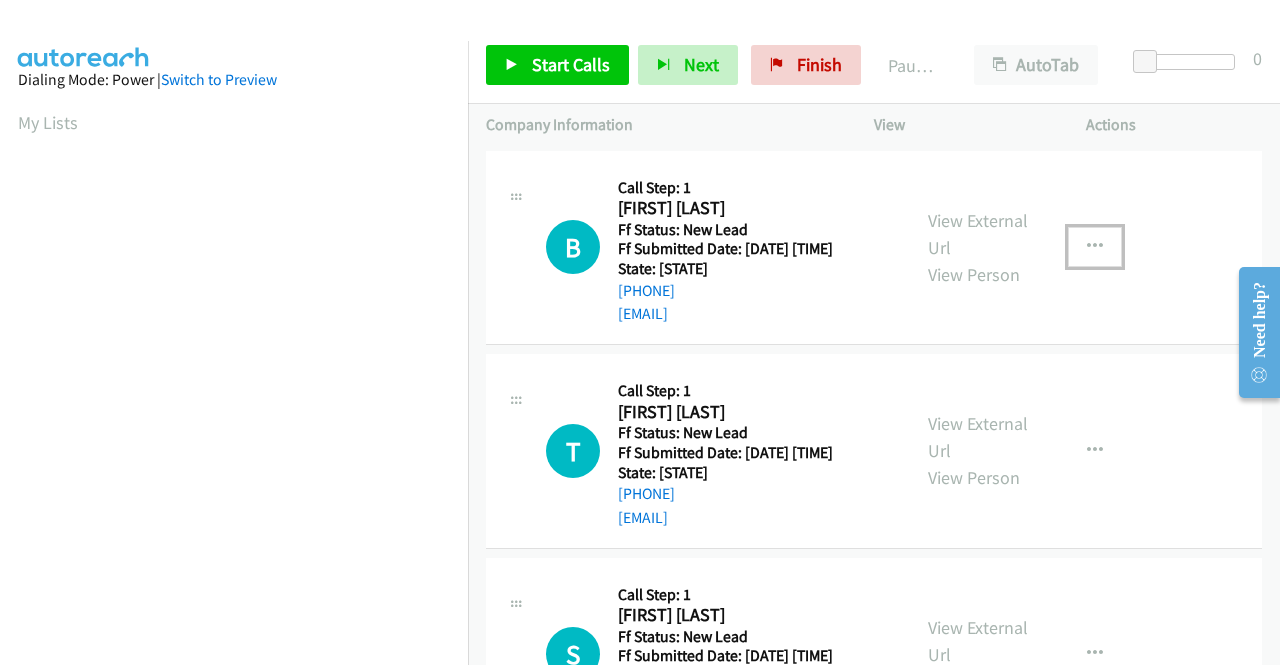 click at bounding box center (1095, 247) 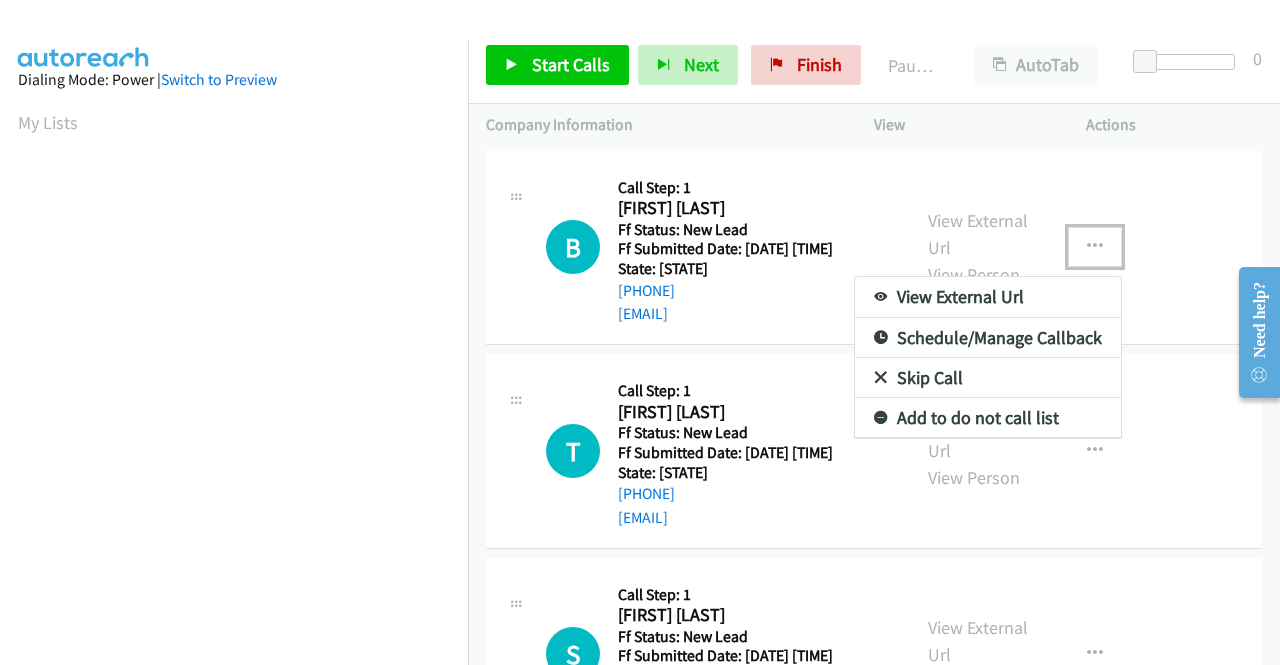 click on "Skip Call" at bounding box center [988, 378] 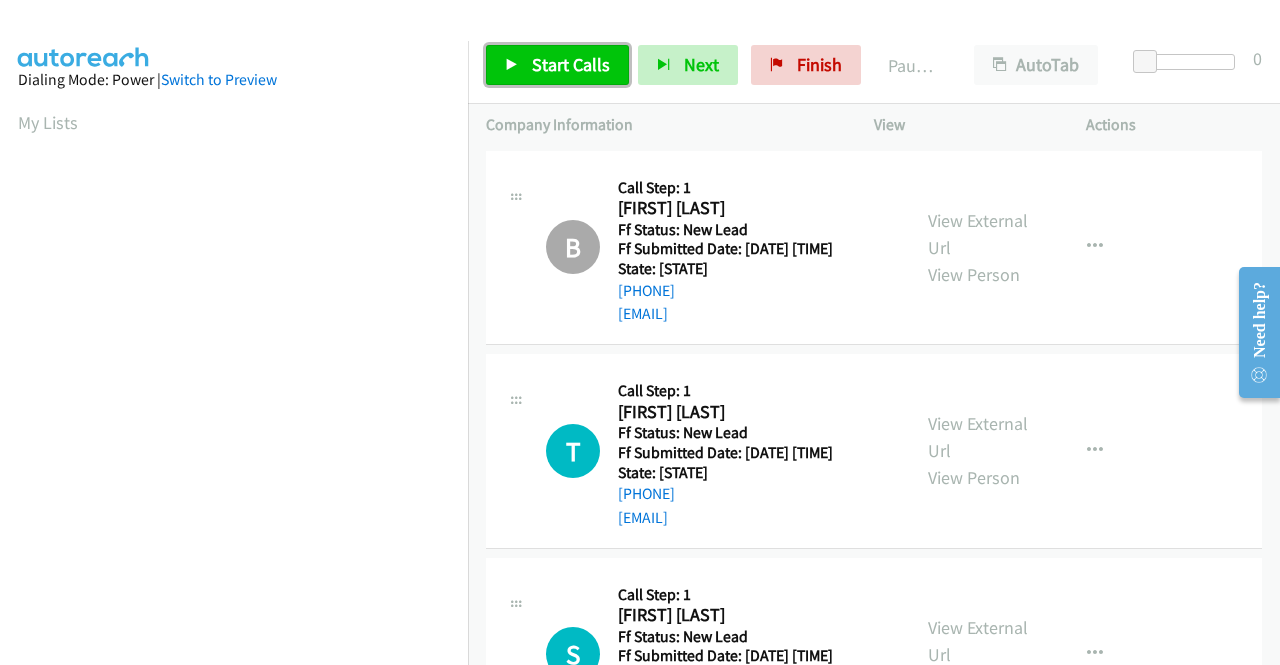 click on "Start Calls" at bounding box center [571, 64] 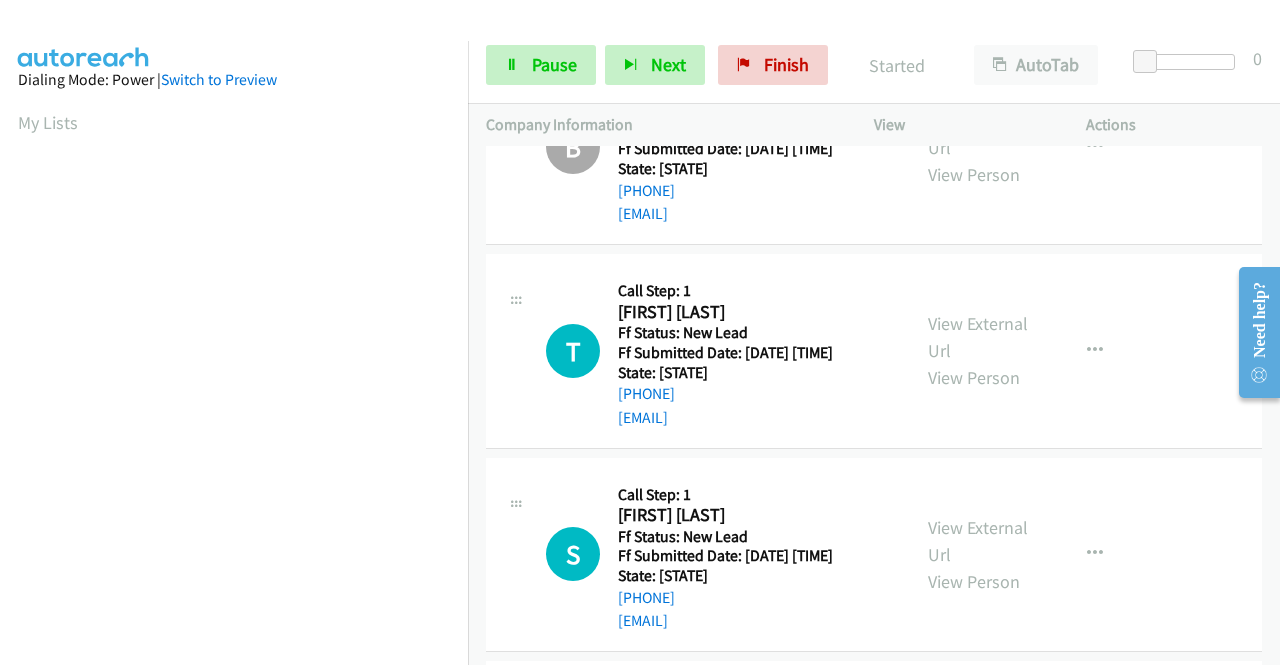 scroll, scrollTop: 200, scrollLeft: 0, axis: vertical 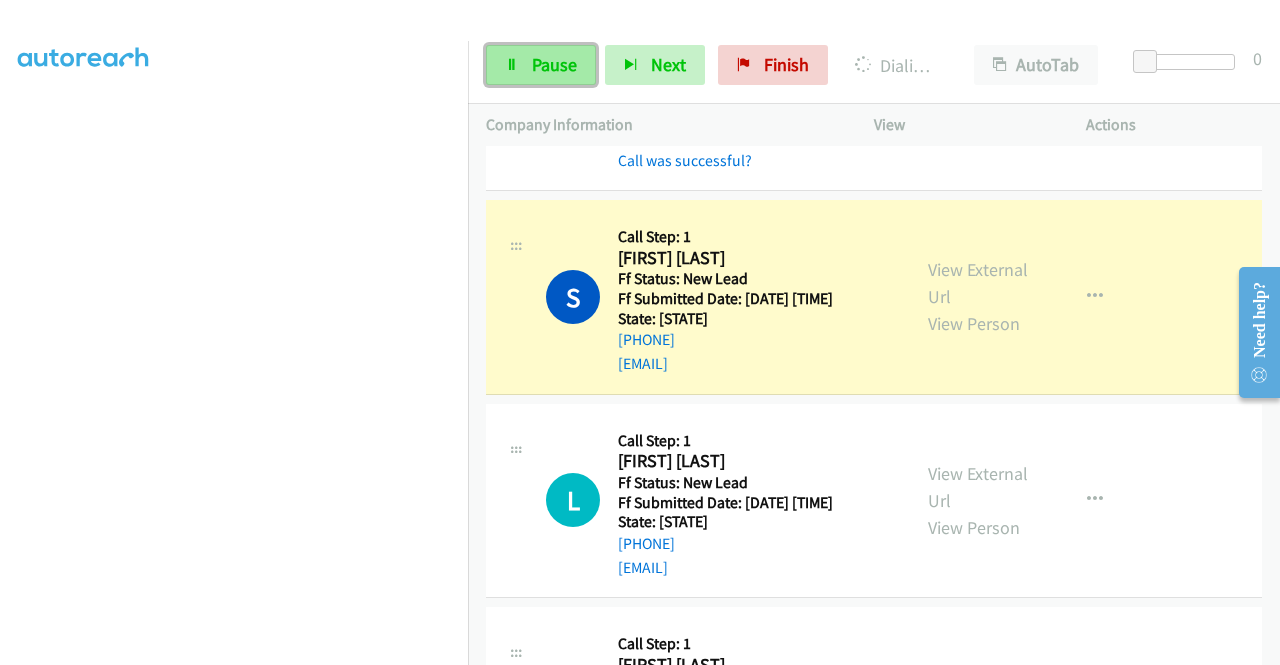 click on "Pause" at bounding box center [554, 64] 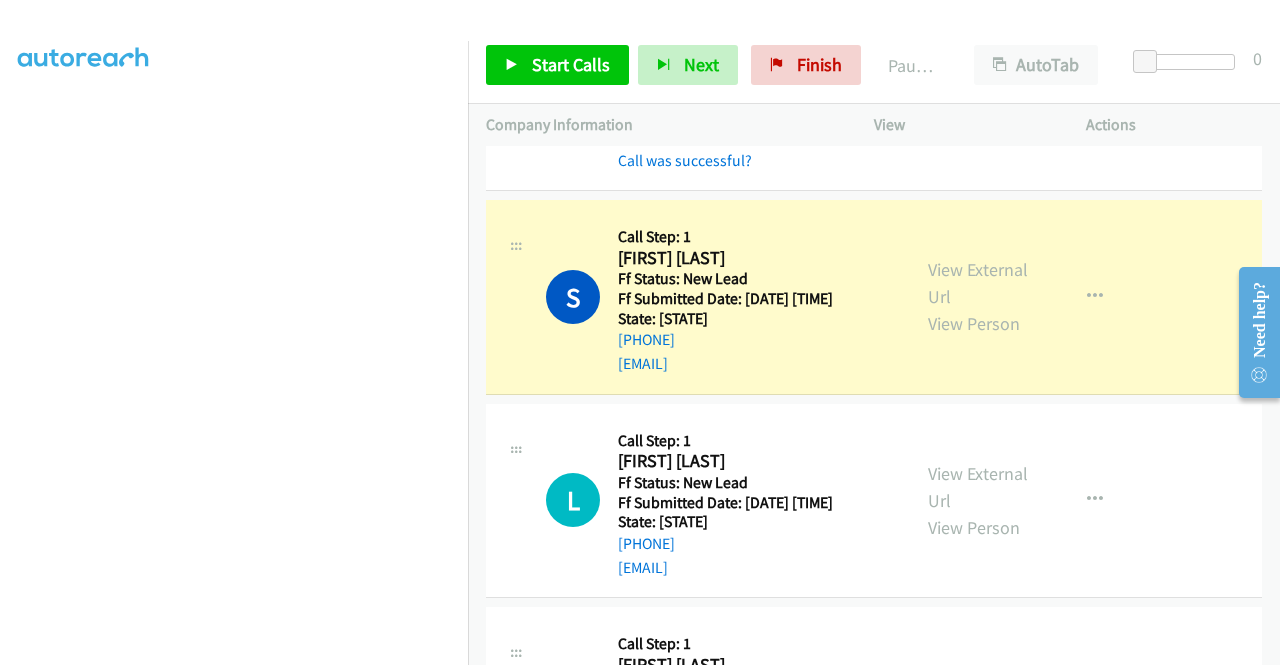scroll, scrollTop: 56, scrollLeft: 0, axis: vertical 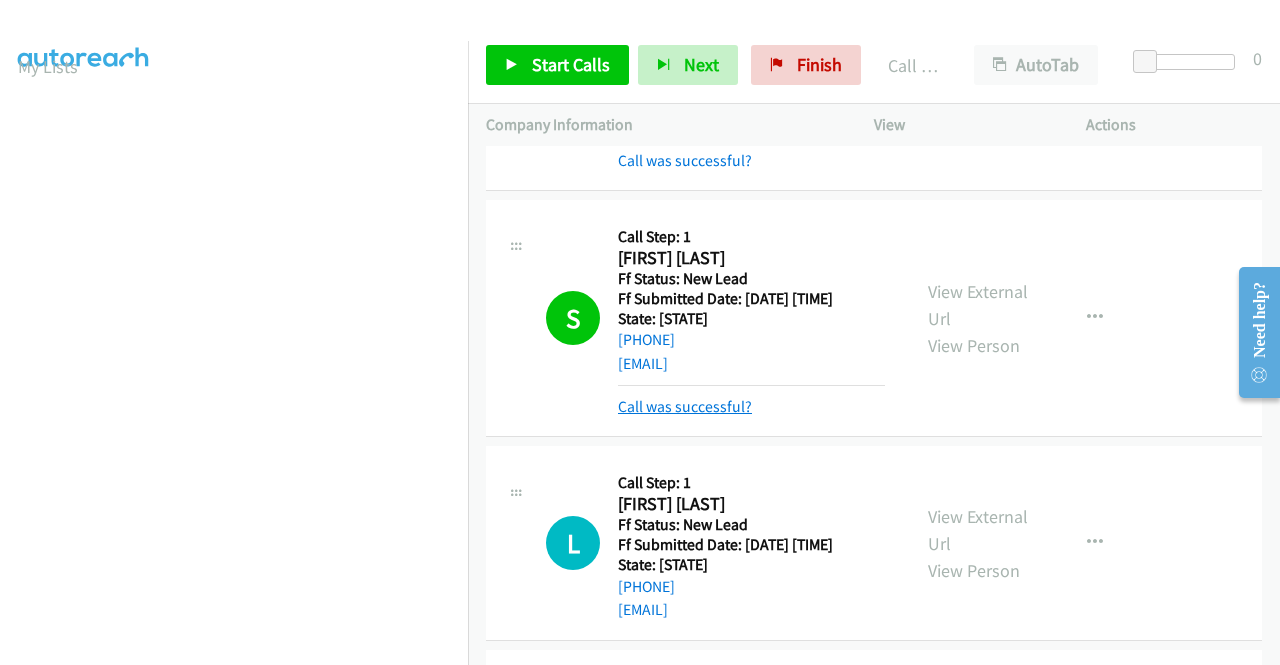 click on "Call was successful?" at bounding box center (685, 406) 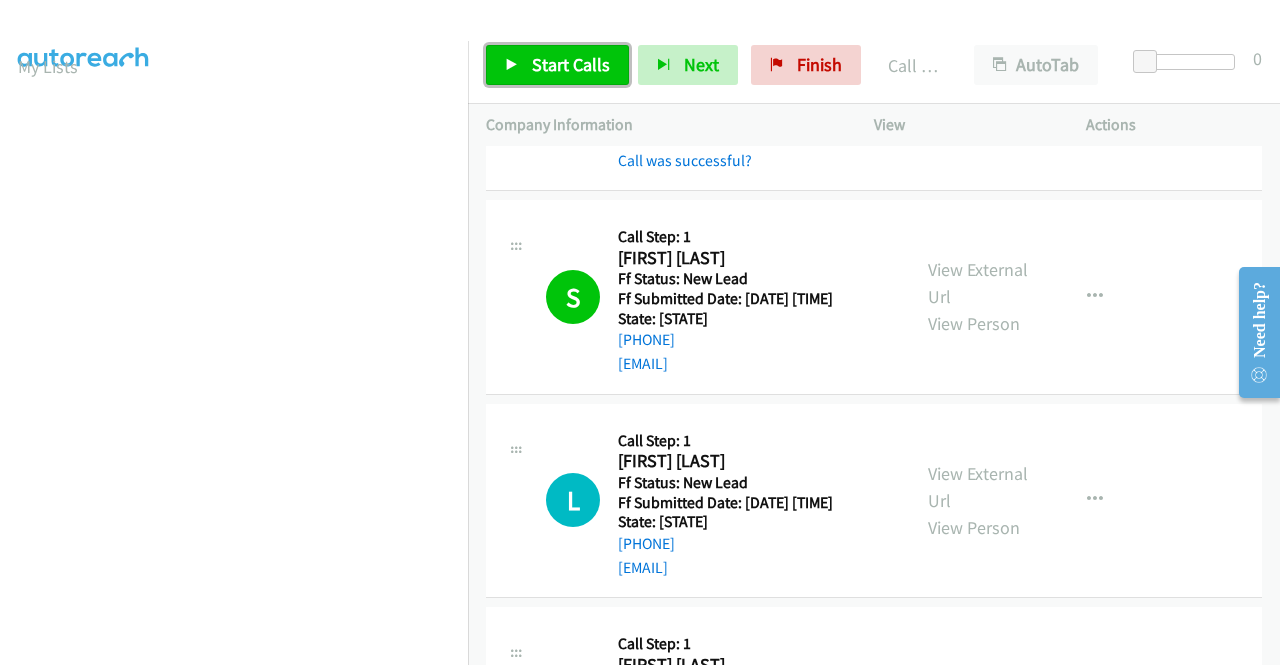click on "Start Calls" at bounding box center [571, 64] 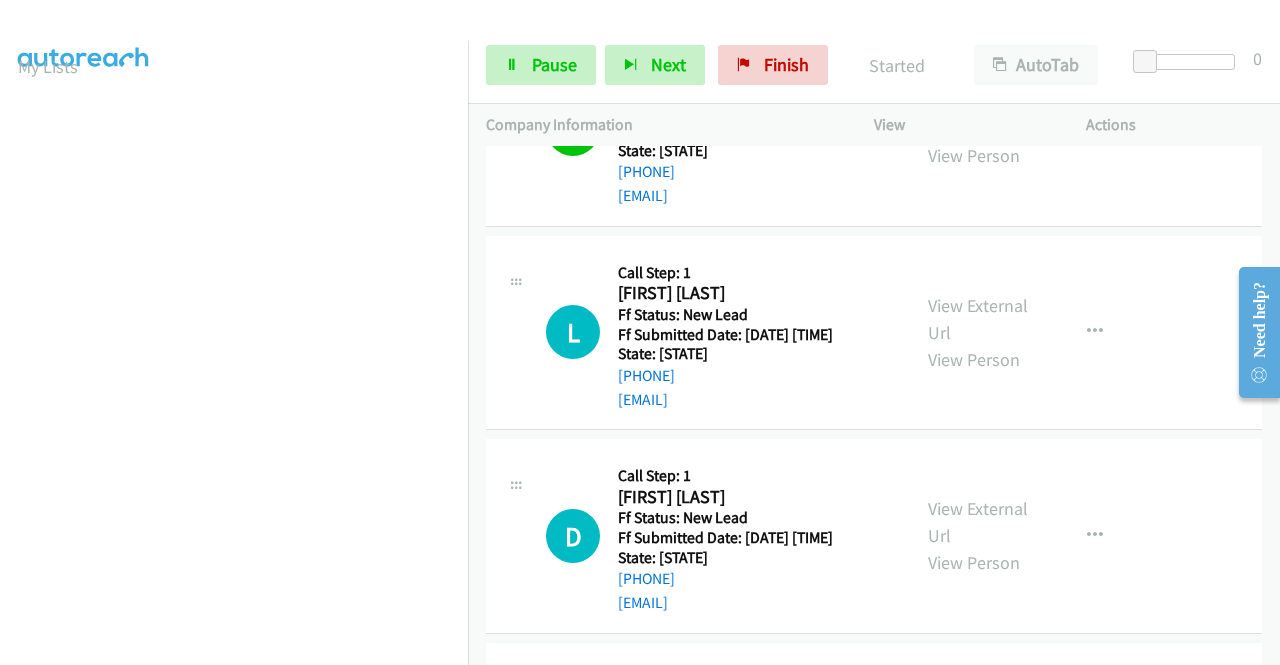 scroll, scrollTop: 600, scrollLeft: 0, axis: vertical 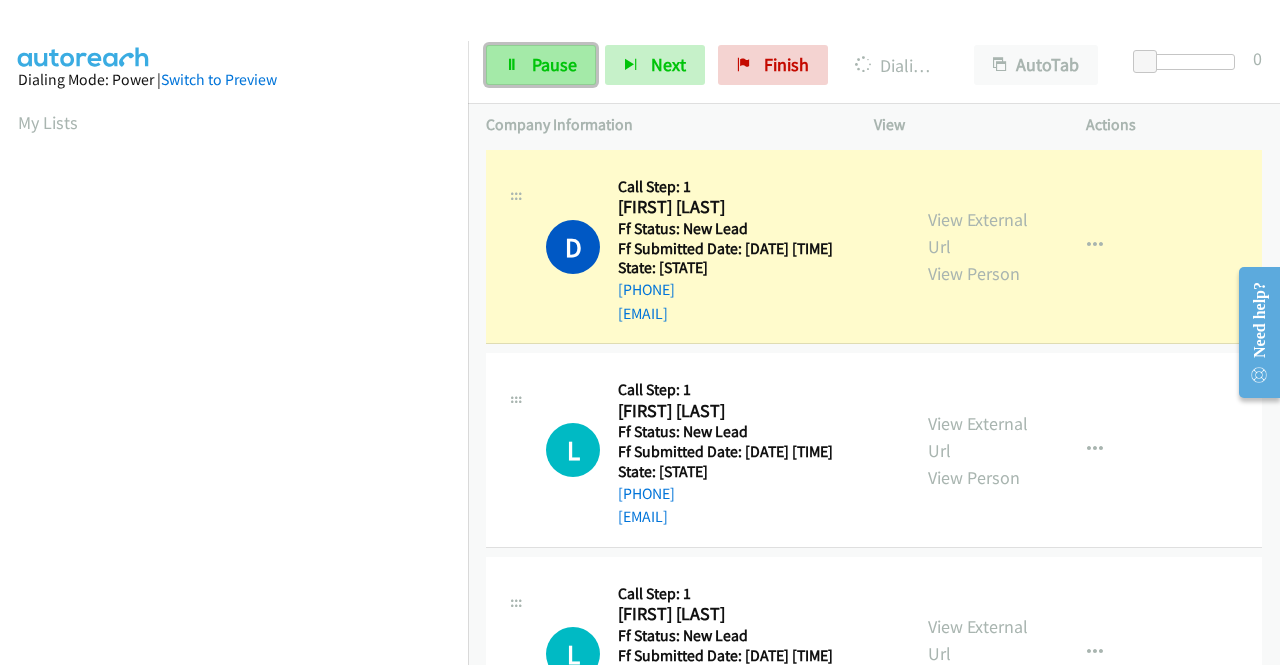 click at bounding box center [512, 66] 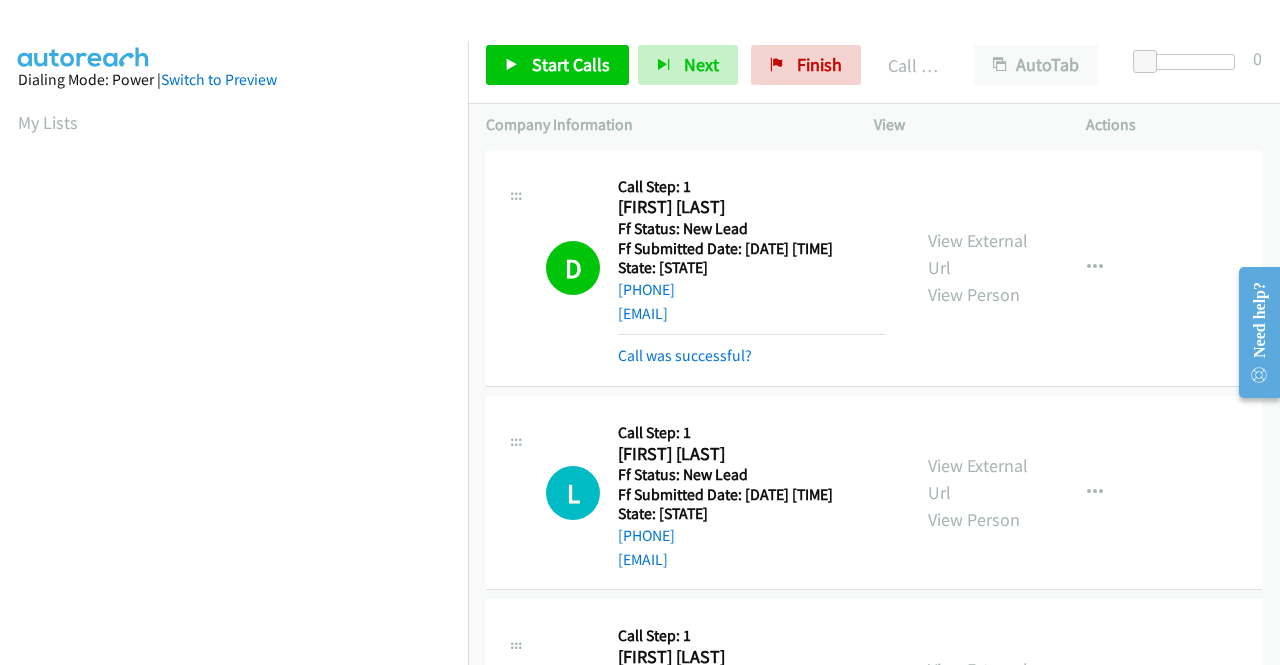 scroll, scrollTop: 456, scrollLeft: 0, axis: vertical 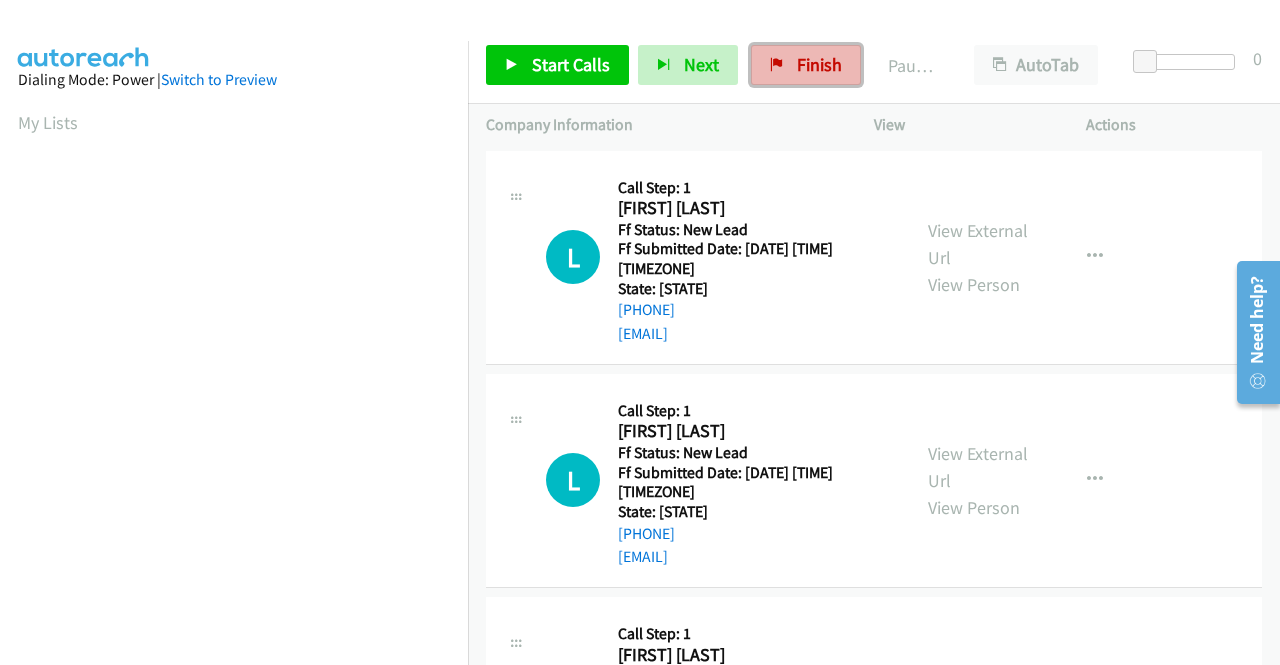 click on "Finish" at bounding box center [819, 64] 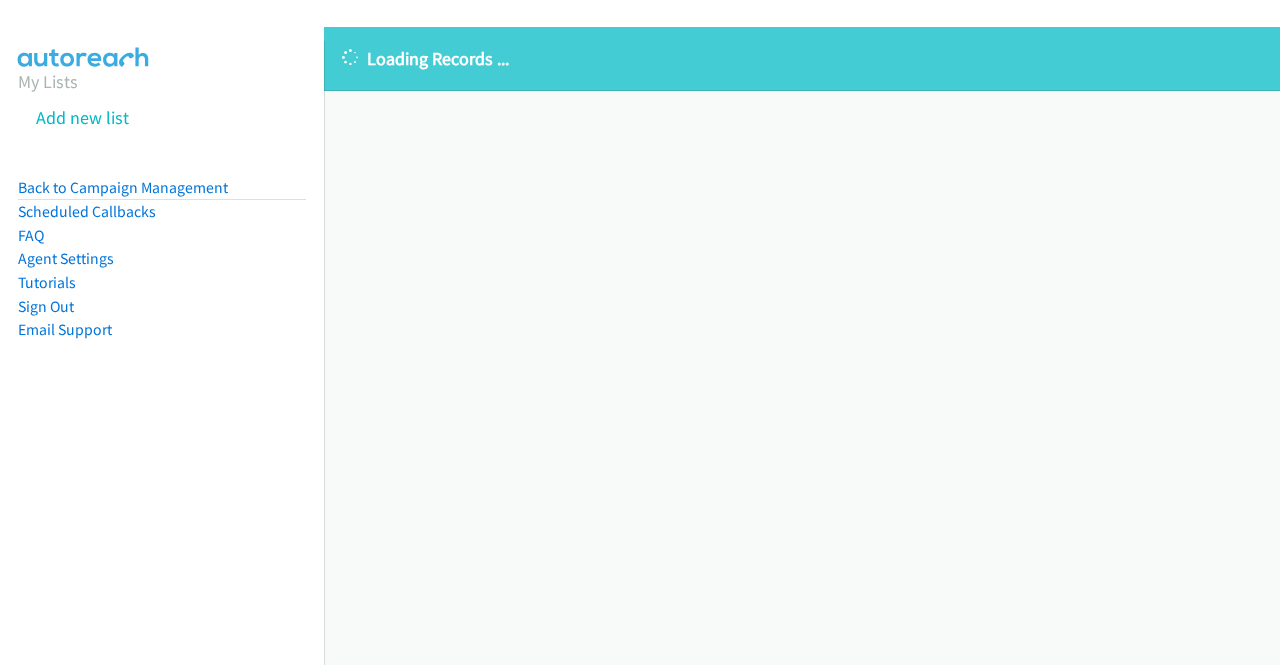 scroll, scrollTop: 0, scrollLeft: 0, axis: both 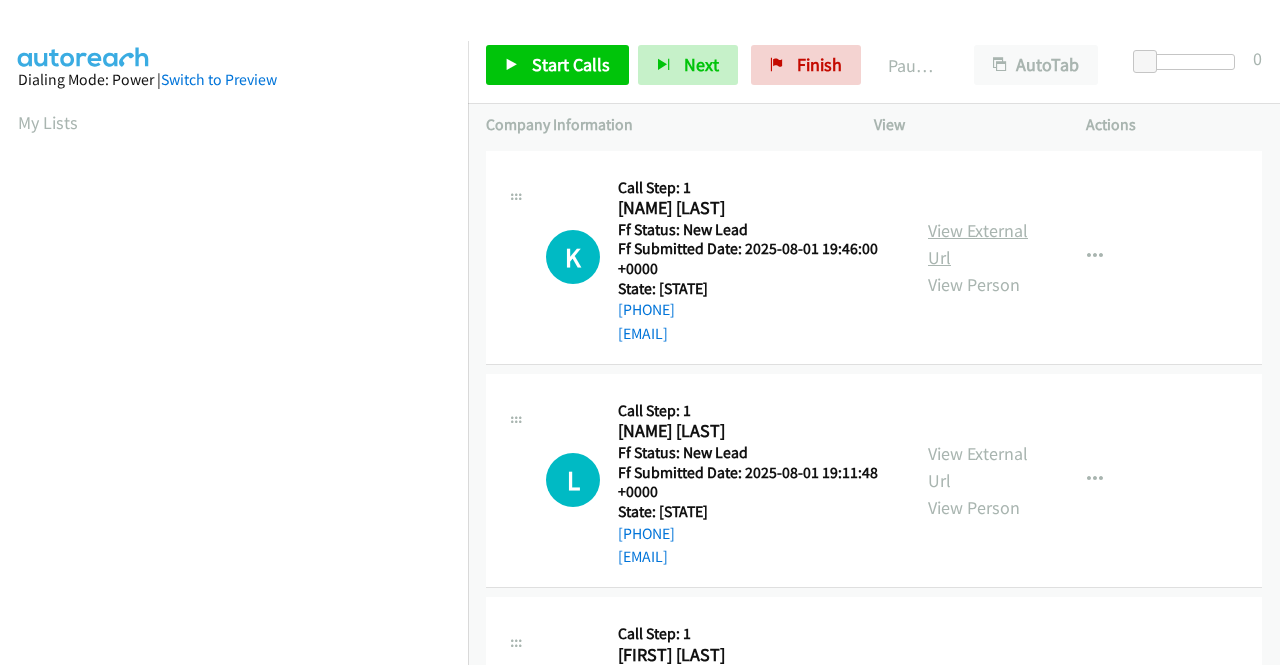 click on "View External Url" at bounding box center (978, 244) 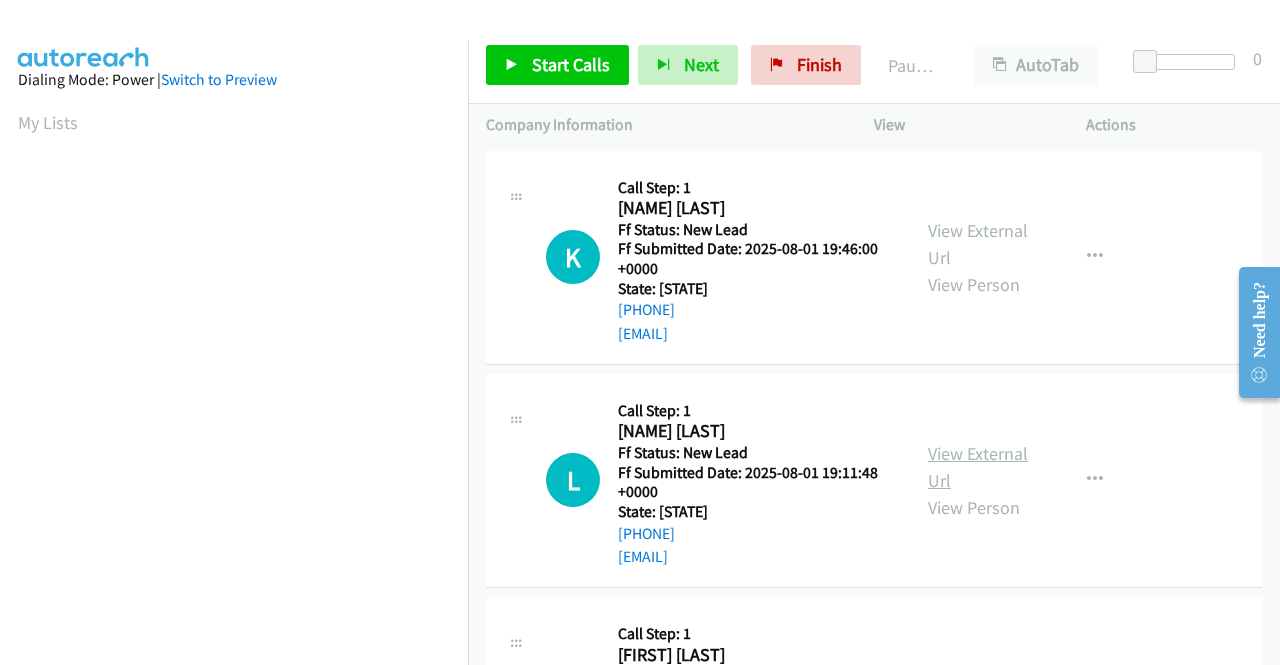 click on "View External Url" at bounding box center [978, 467] 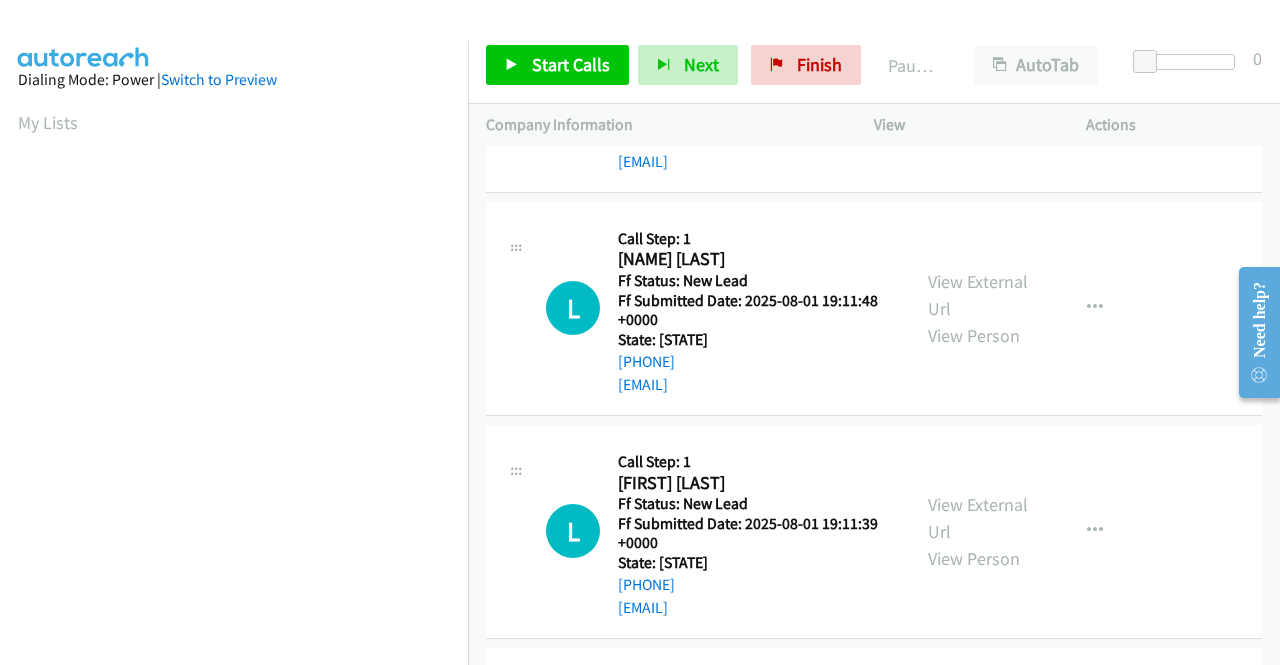 scroll, scrollTop: 200, scrollLeft: 0, axis: vertical 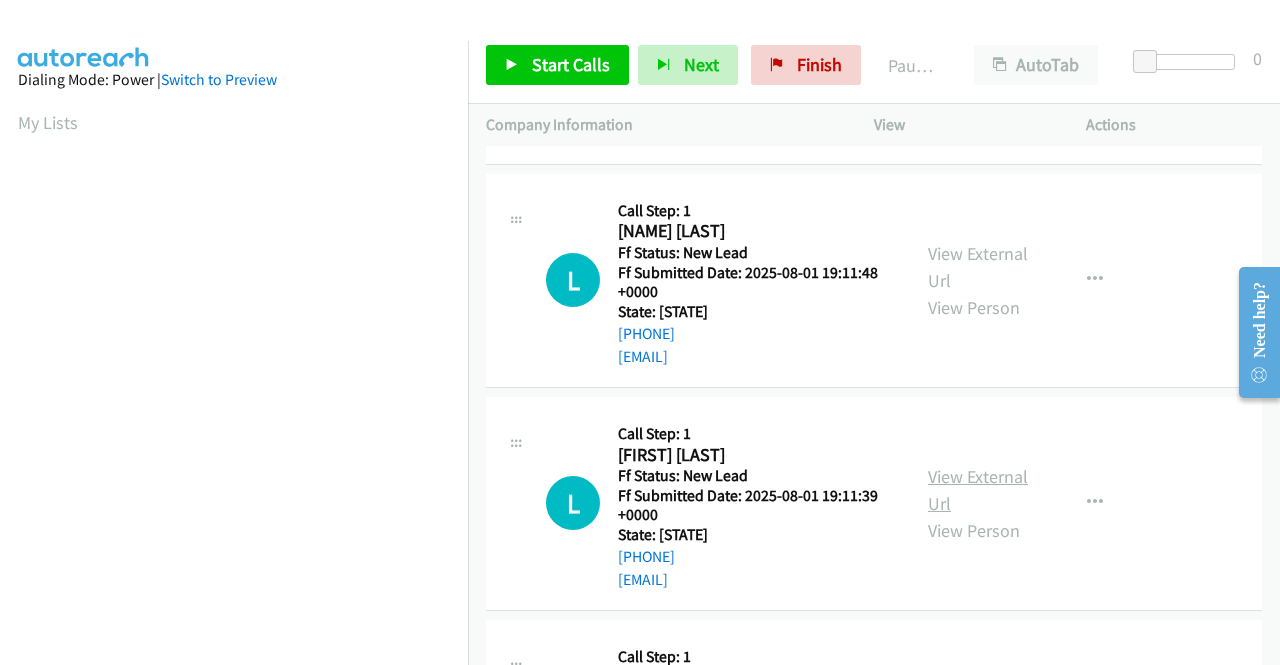 click on "View External Url" at bounding box center [978, 490] 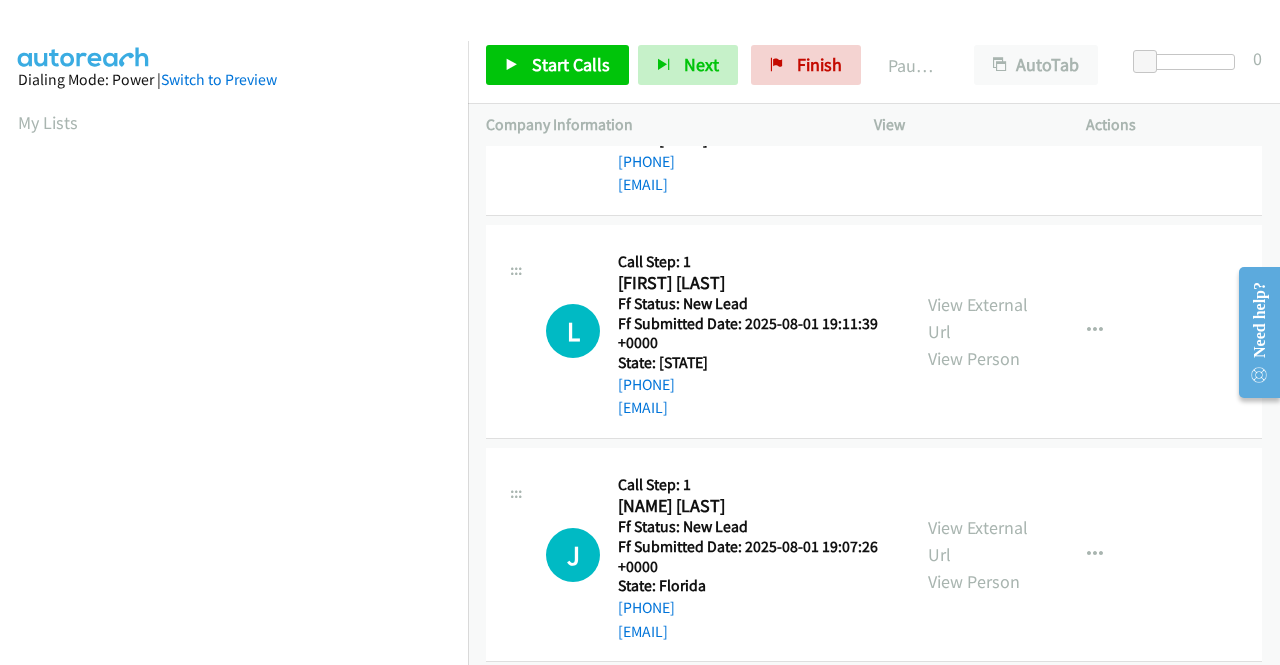 scroll, scrollTop: 400, scrollLeft: 0, axis: vertical 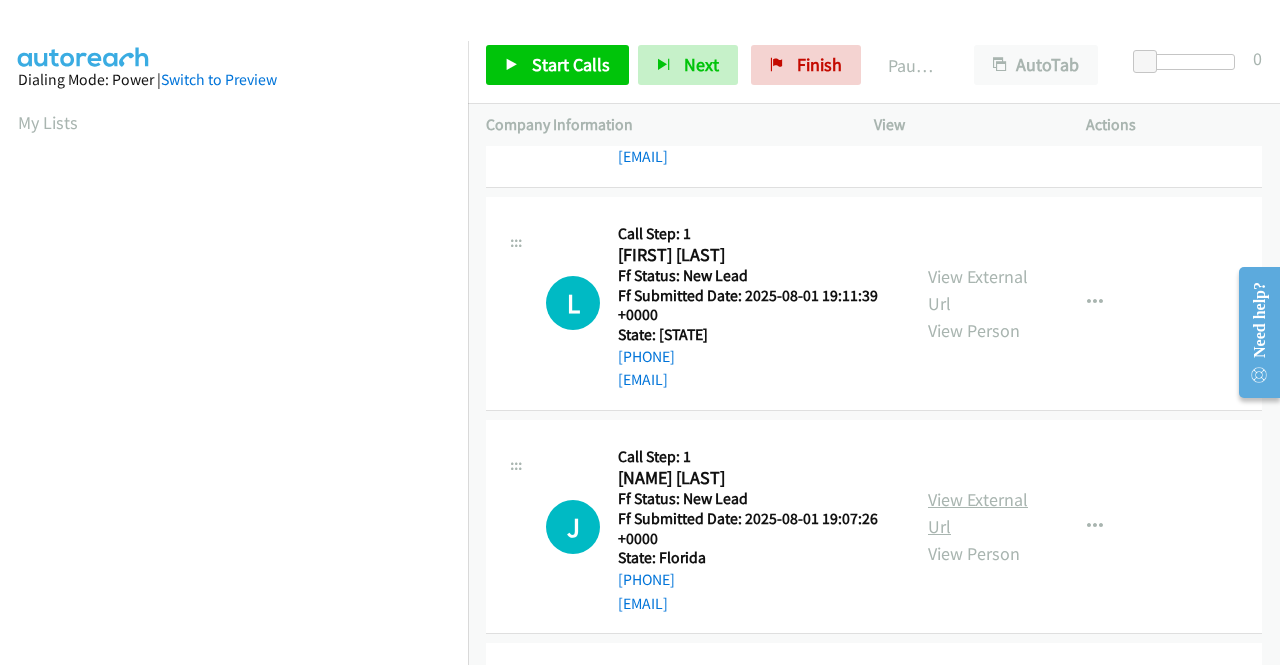 click on "View External Url" at bounding box center [978, 513] 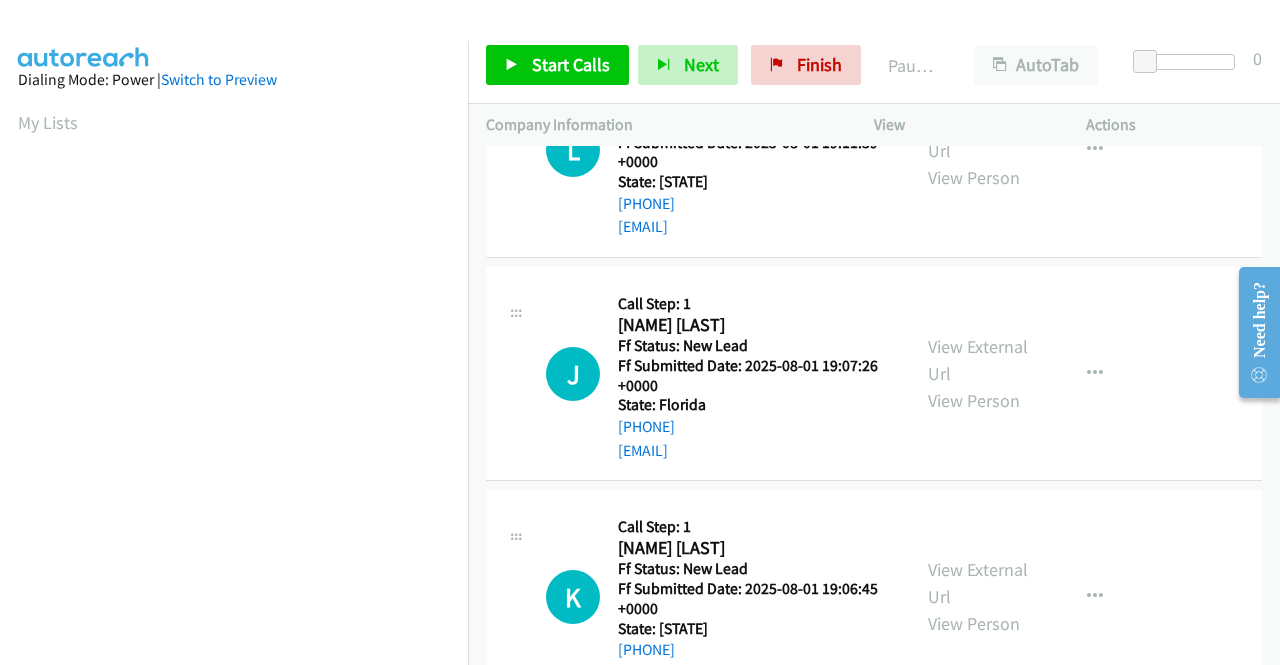 scroll, scrollTop: 600, scrollLeft: 0, axis: vertical 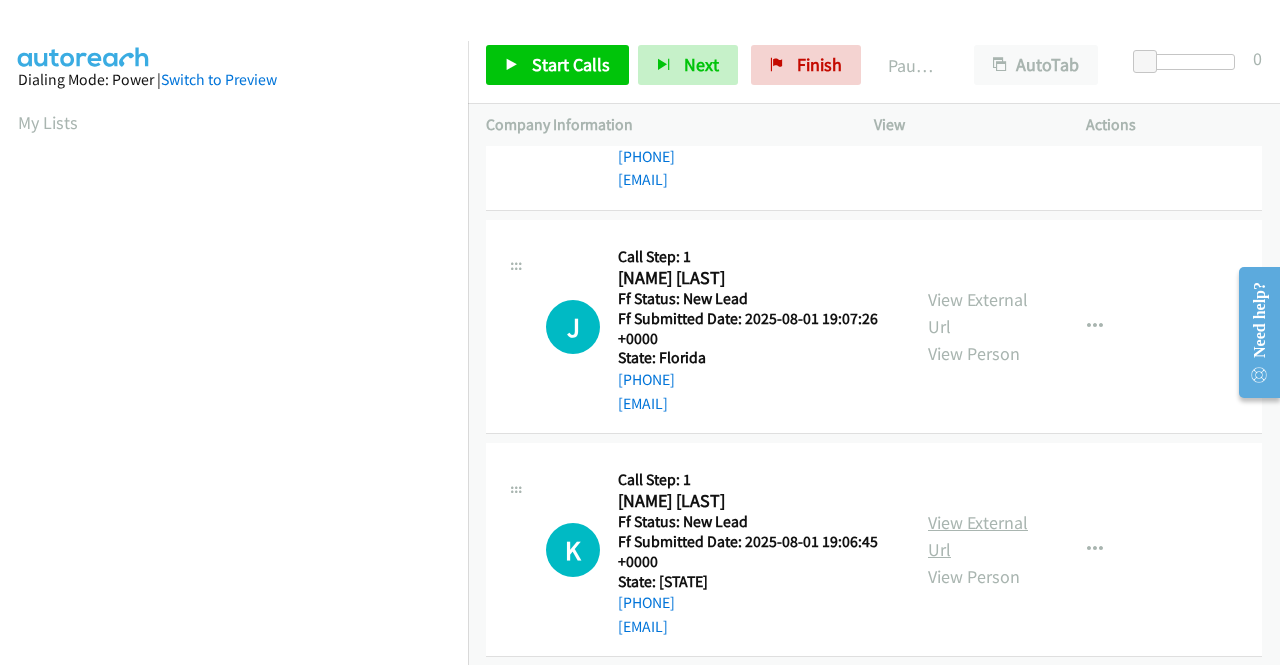 click on "View External Url" at bounding box center [978, 536] 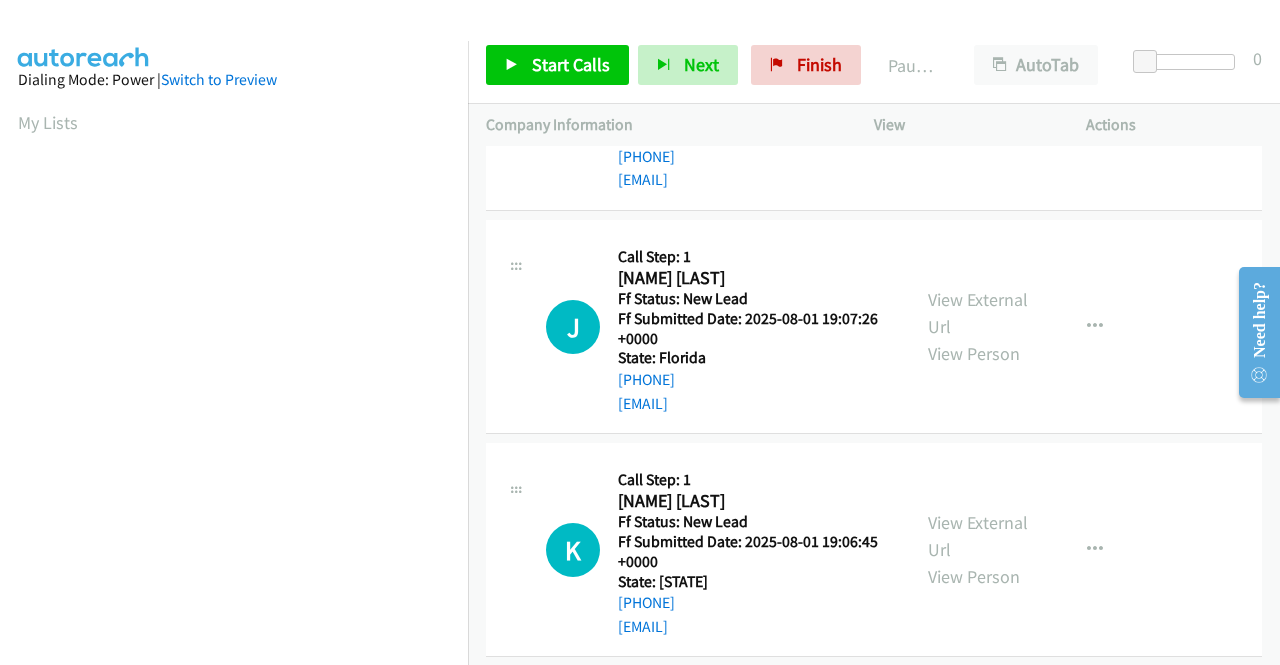 scroll, scrollTop: 620, scrollLeft: 0, axis: vertical 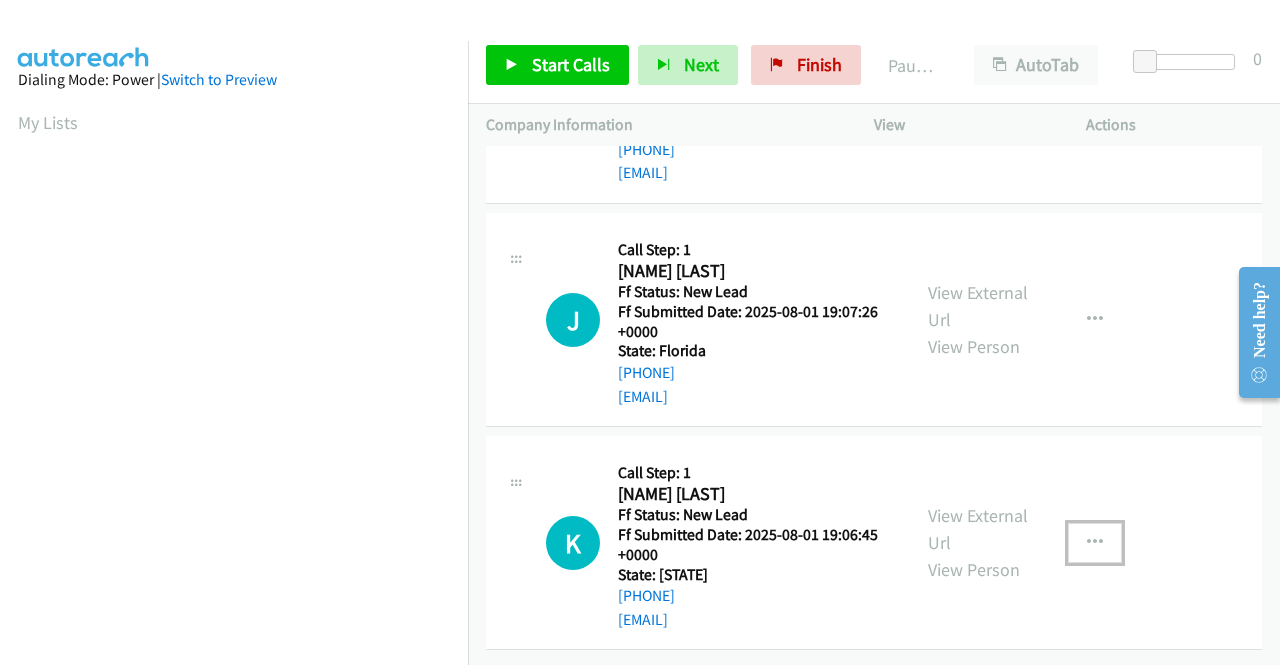 click at bounding box center (1095, 543) 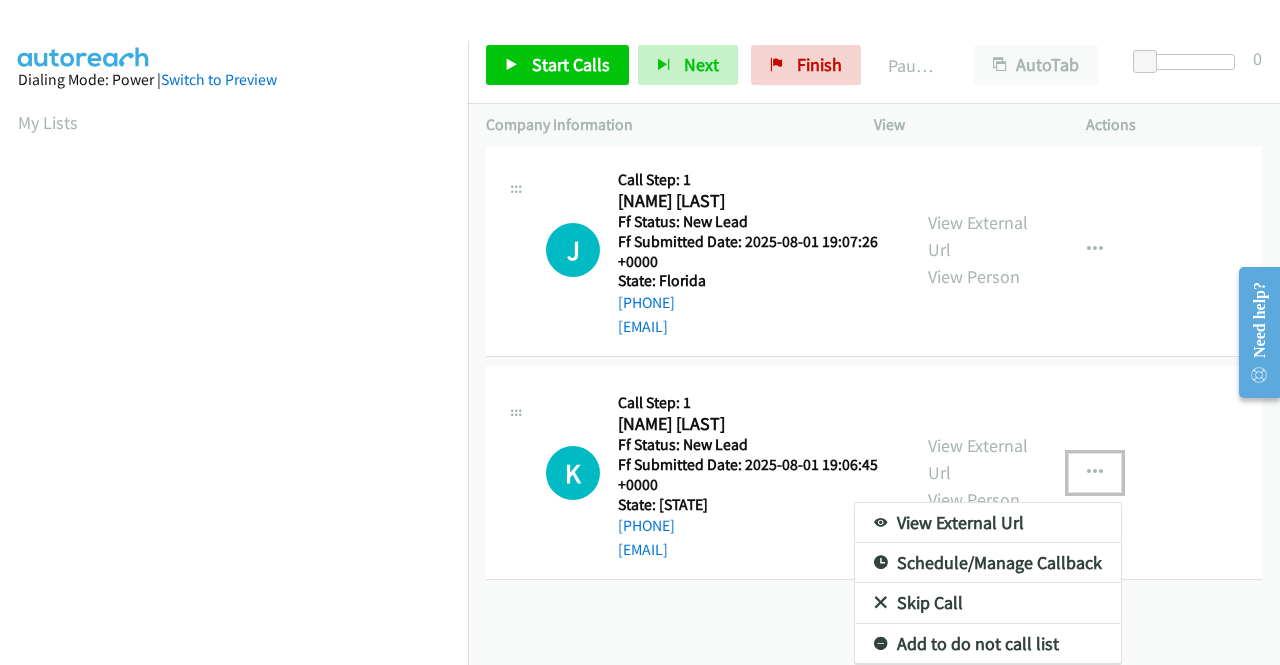 click on "Skip Call" at bounding box center [988, 603] 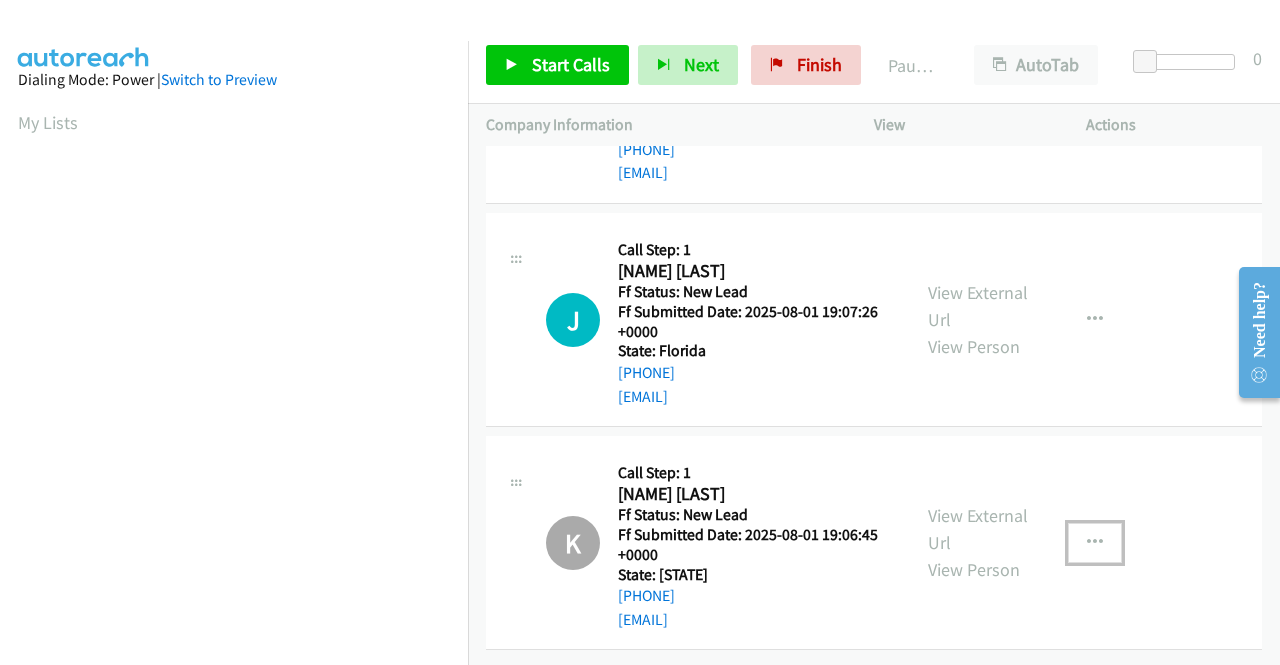 scroll, scrollTop: 620, scrollLeft: 0, axis: vertical 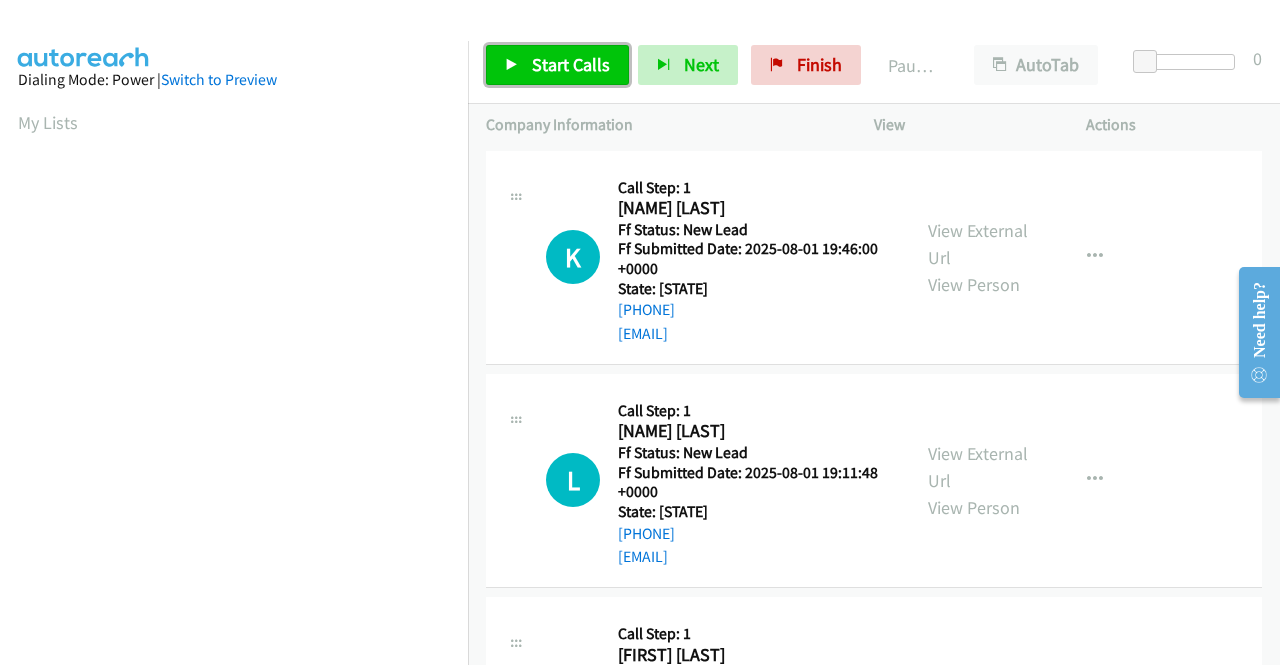 click on "Start Calls" at bounding box center [557, 65] 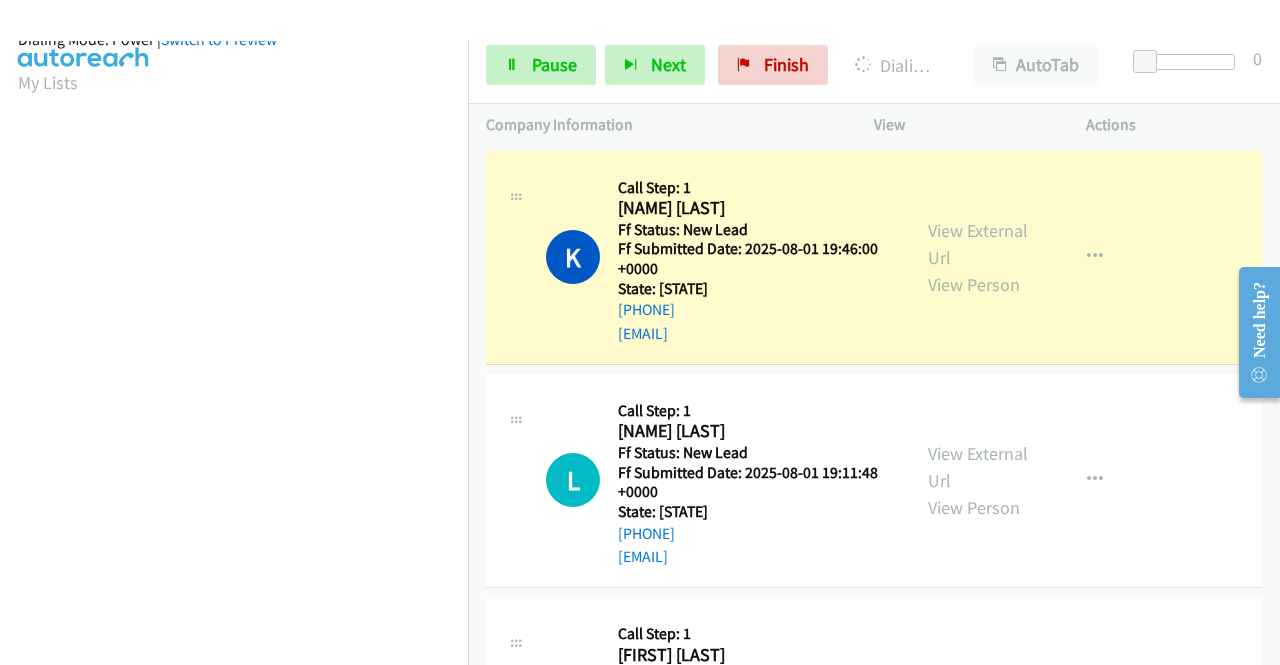 scroll, scrollTop: 440, scrollLeft: 0, axis: vertical 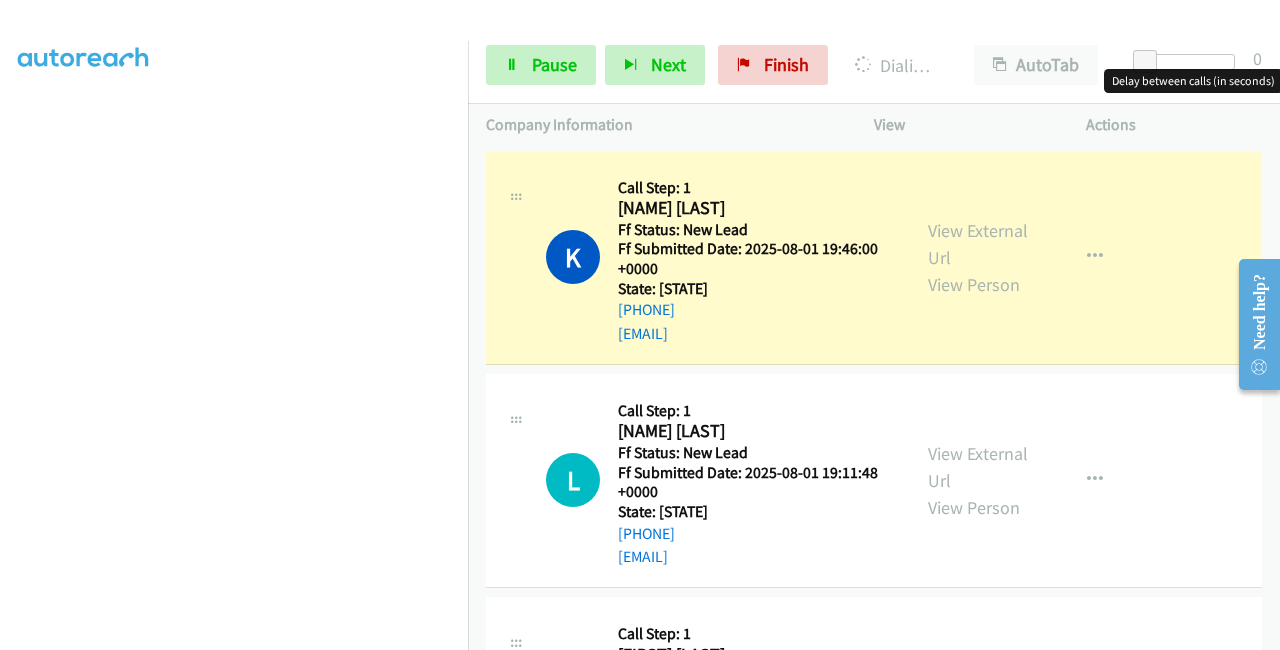 click at bounding box center (1189, 62) 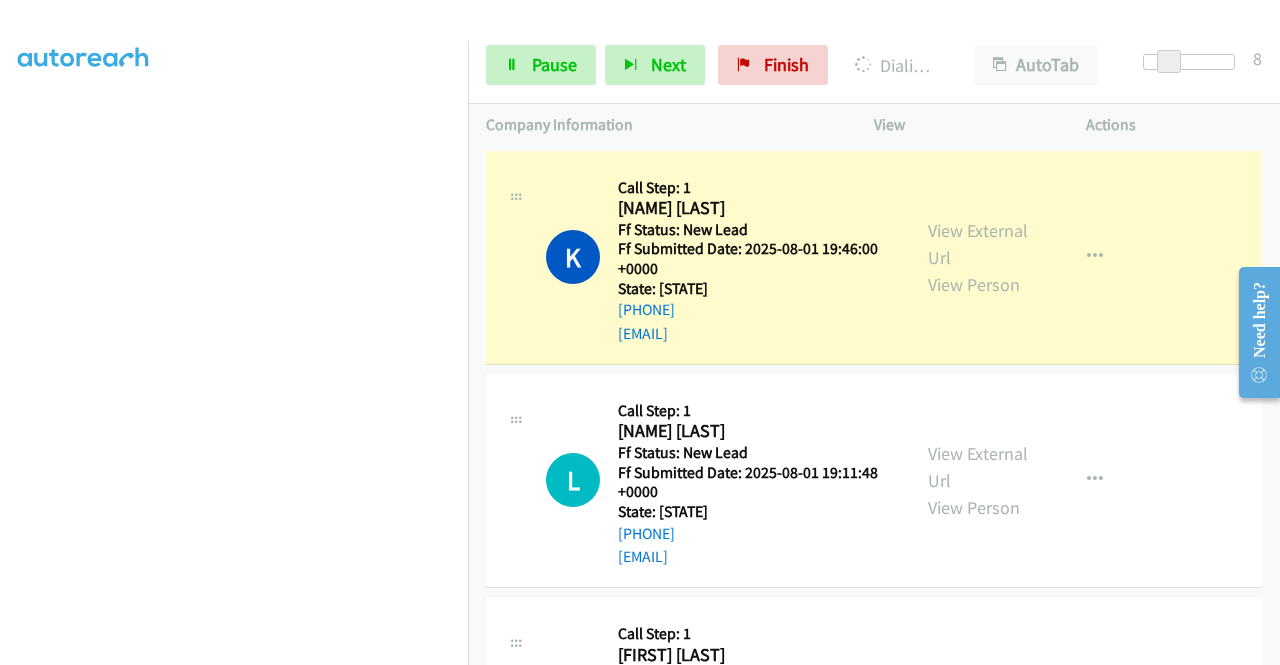 click at bounding box center (1189, 62) 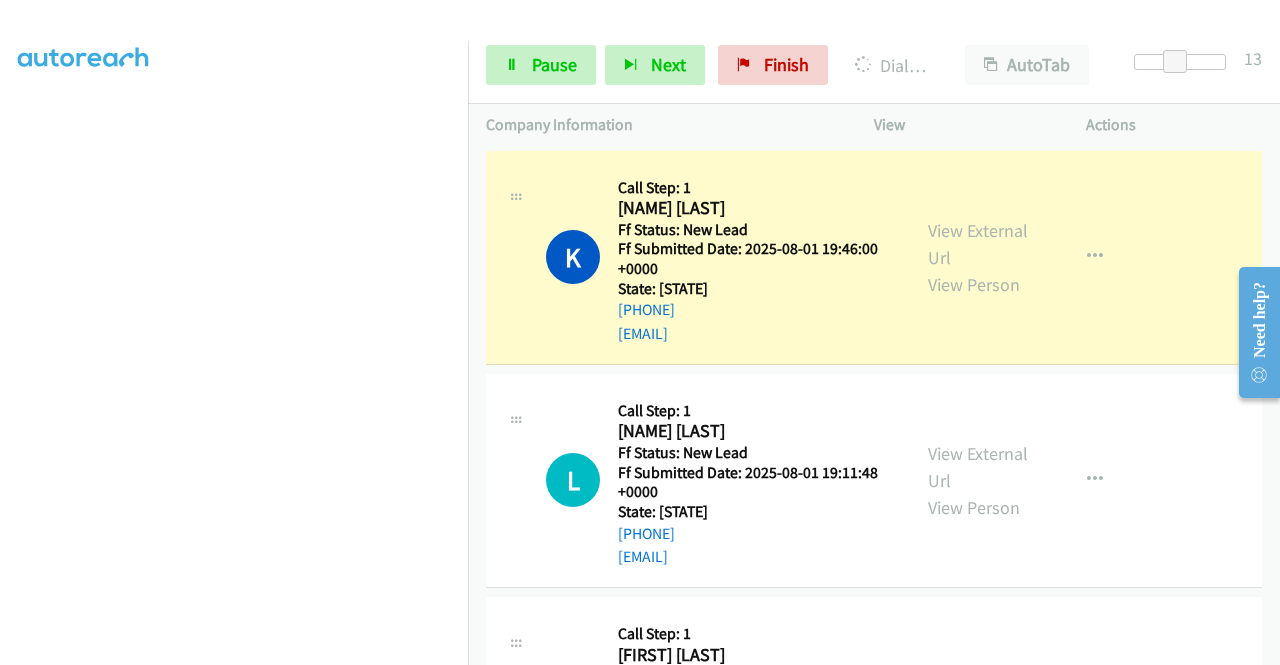 scroll, scrollTop: 0, scrollLeft: 0, axis: both 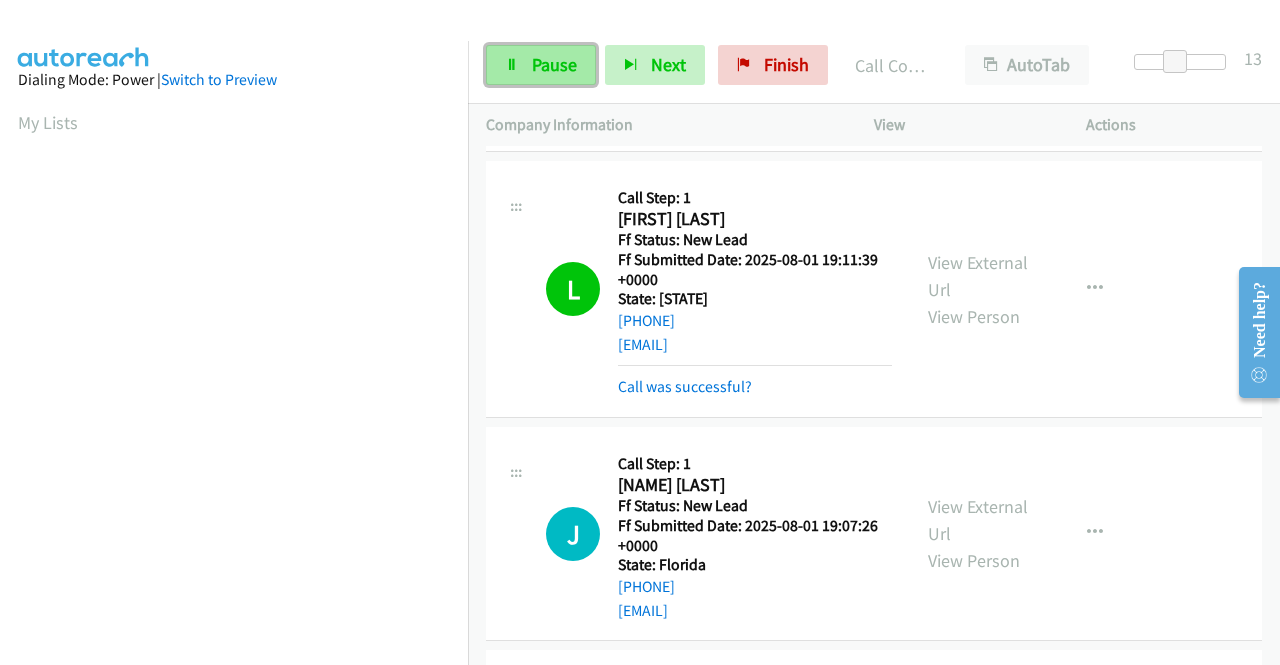 click on "Pause" at bounding box center (541, 65) 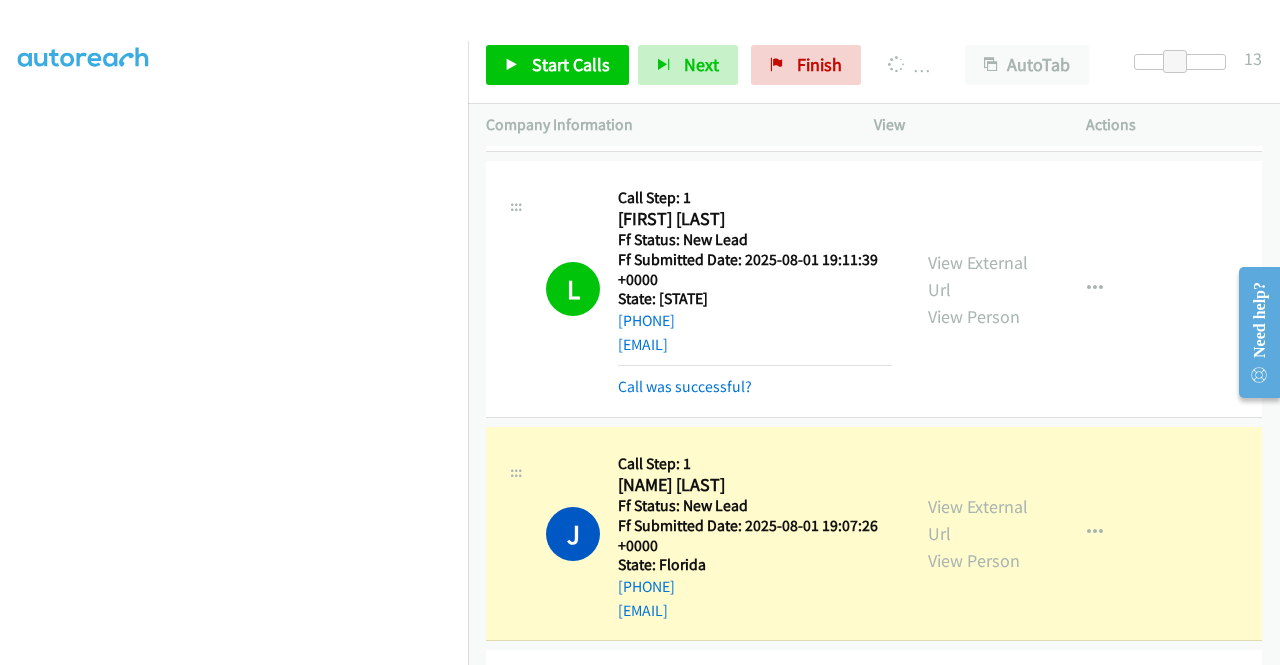 scroll, scrollTop: 0, scrollLeft: 0, axis: both 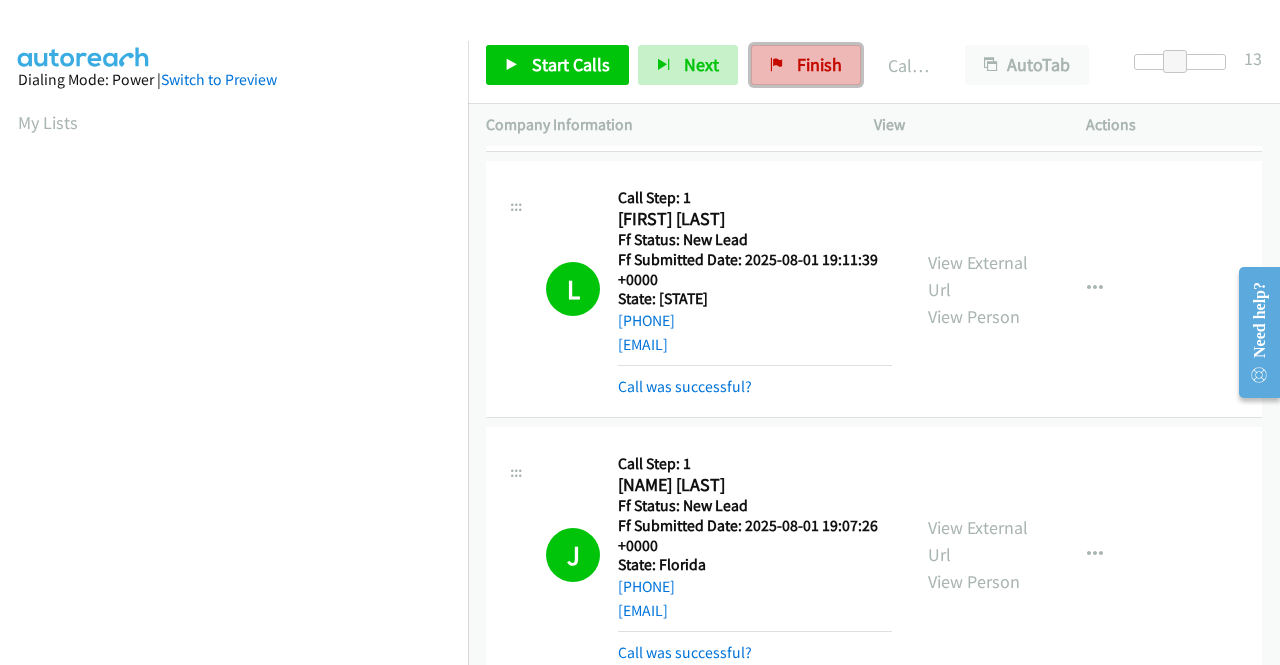 click on "Finish" at bounding box center [819, 64] 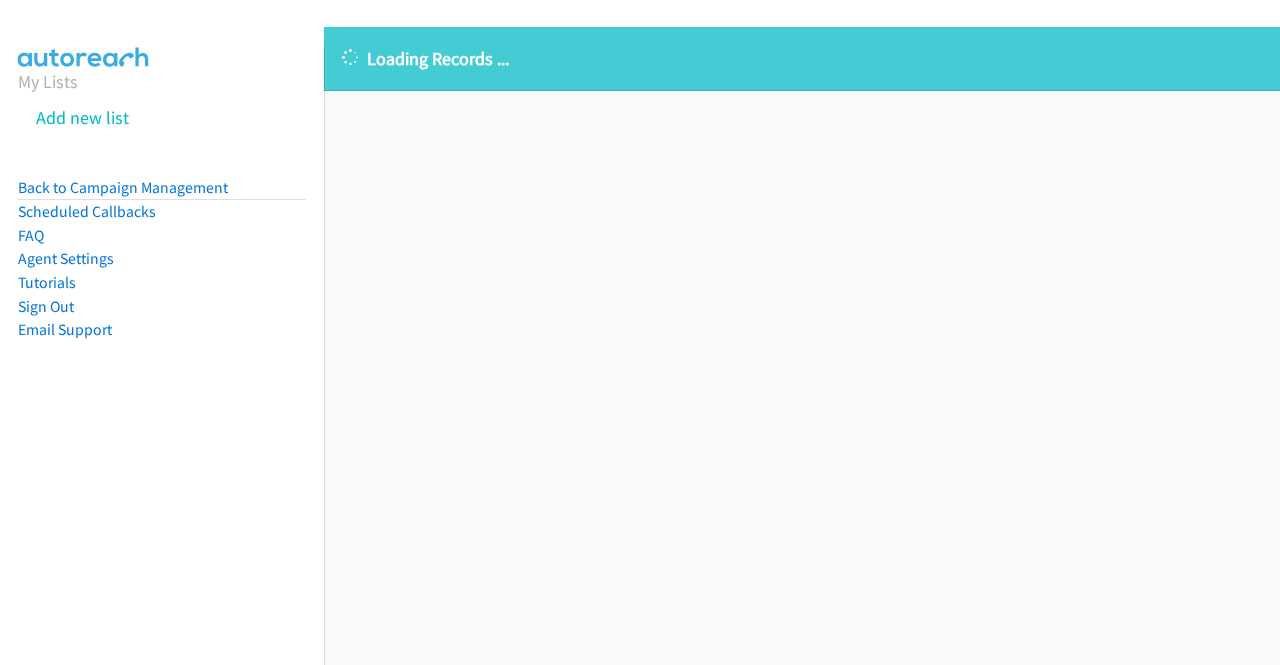 scroll, scrollTop: 0, scrollLeft: 0, axis: both 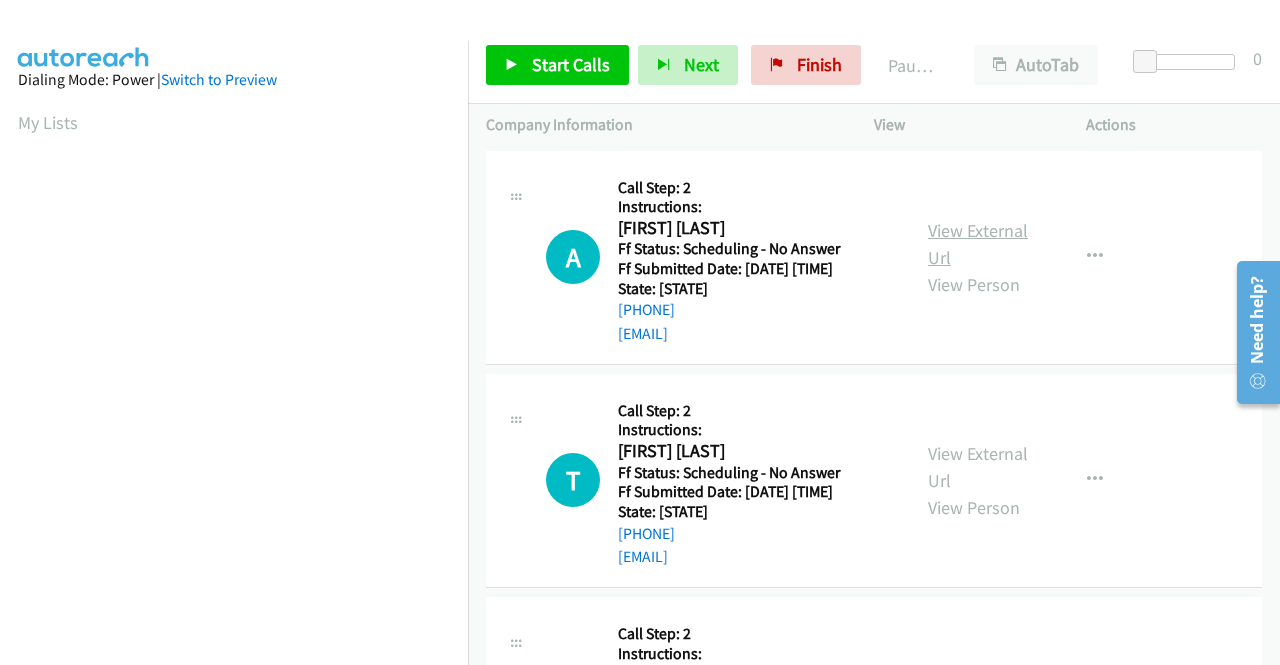 click on "View External Url" at bounding box center (978, 244) 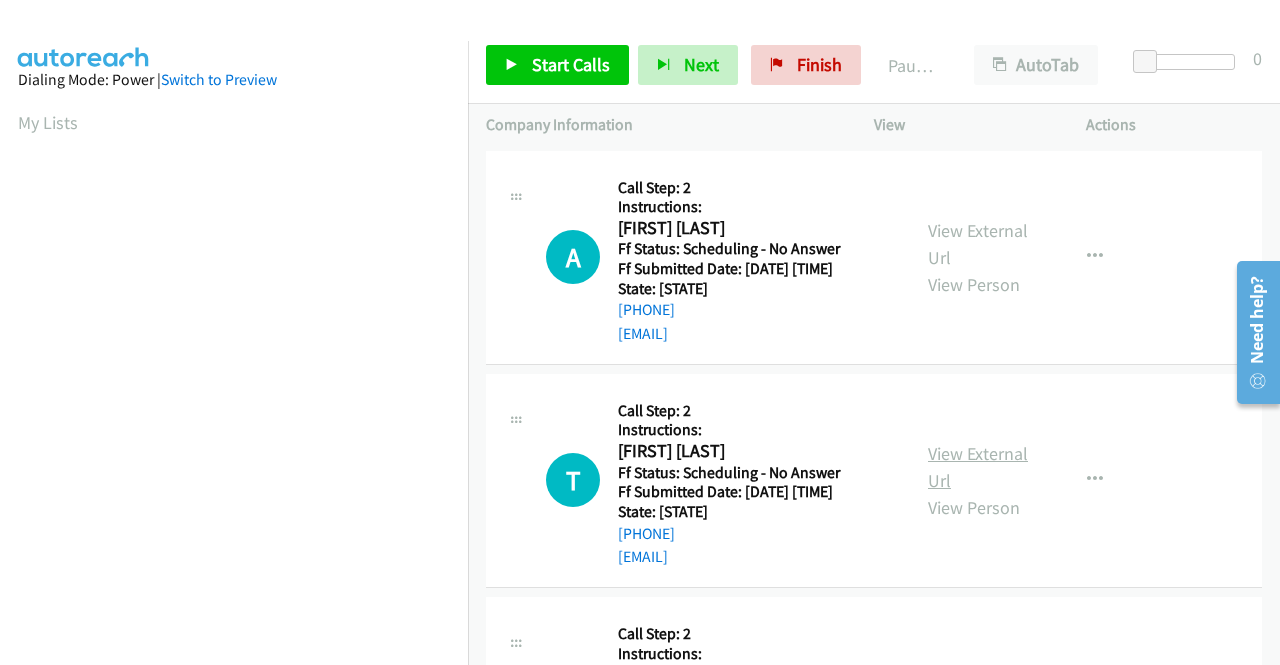 click on "View External Url" at bounding box center (978, 467) 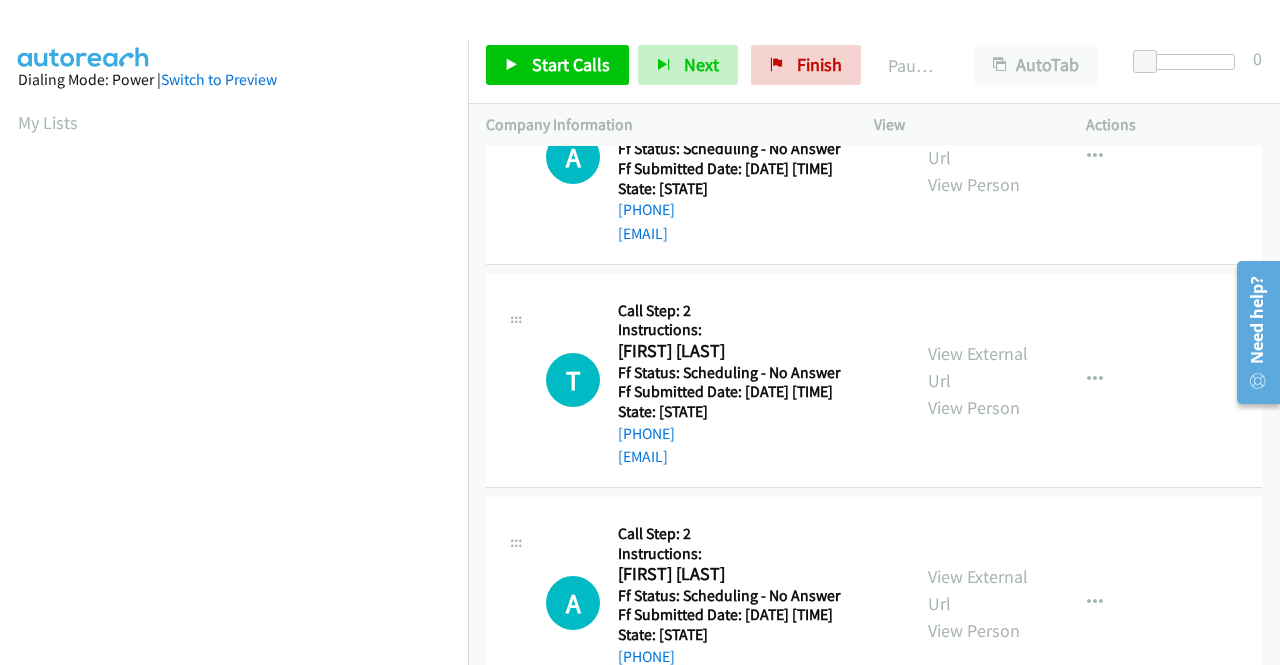 scroll, scrollTop: 200, scrollLeft: 0, axis: vertical 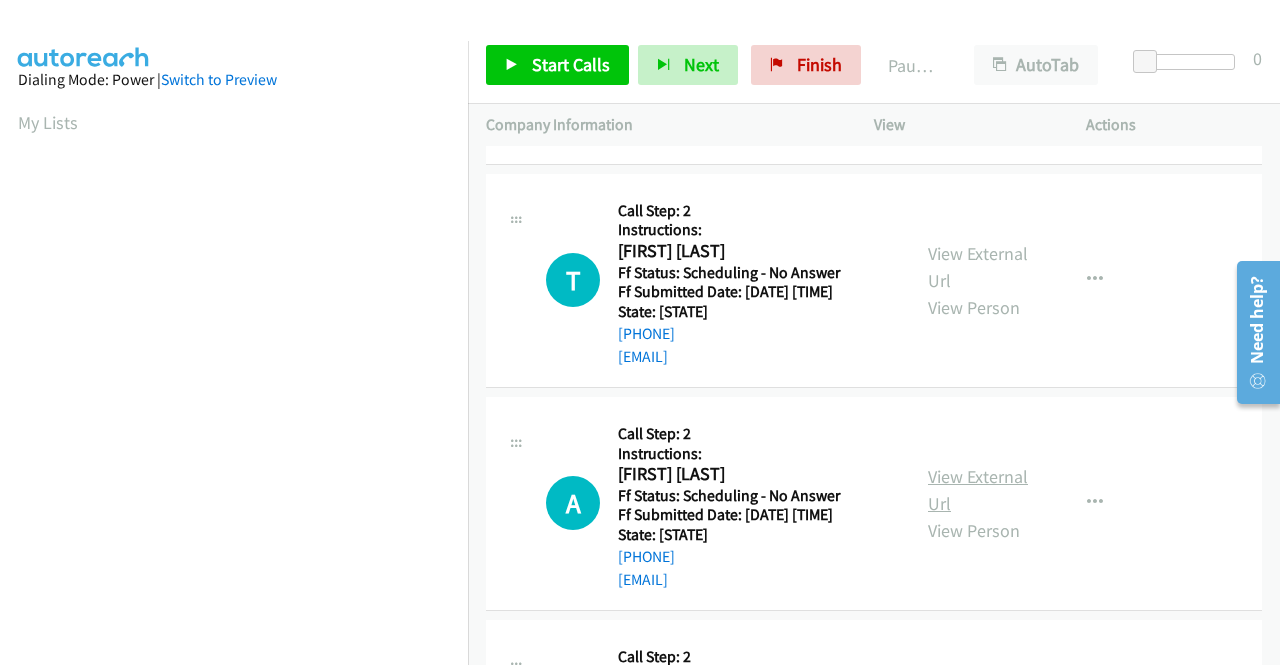 click on "View External Url" at bounding box center [978, 490] 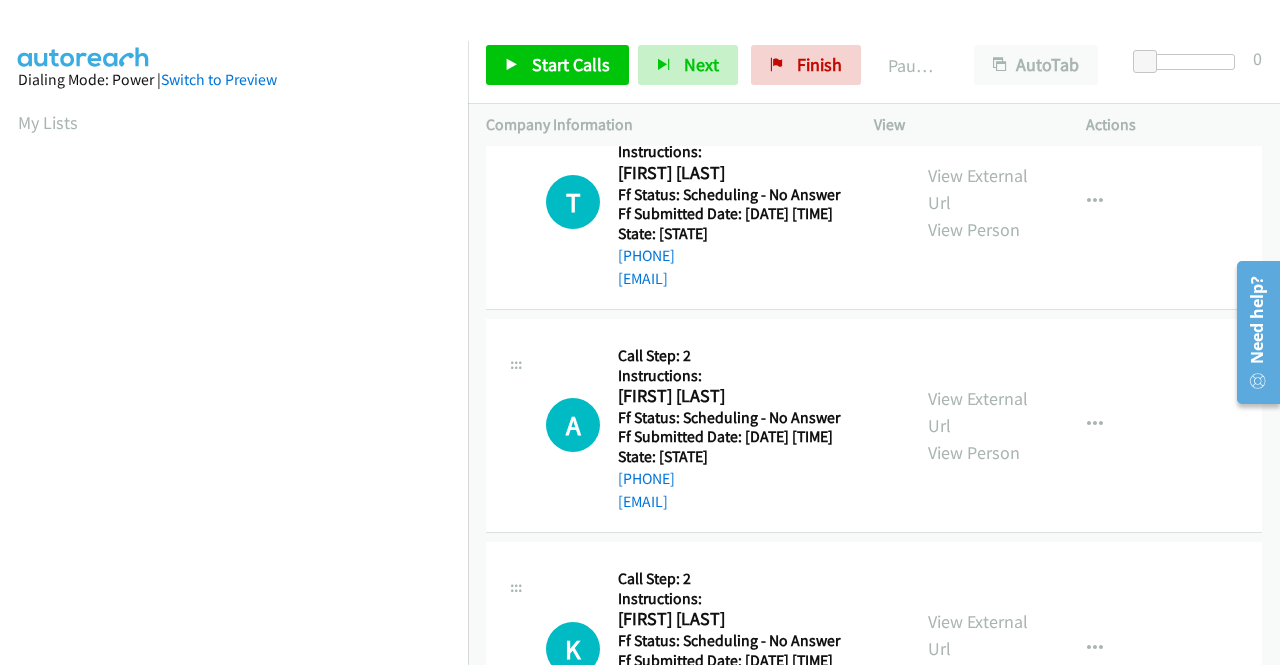 scroll, scrollTop: 400, scrollLeft: 0, axis: vertical 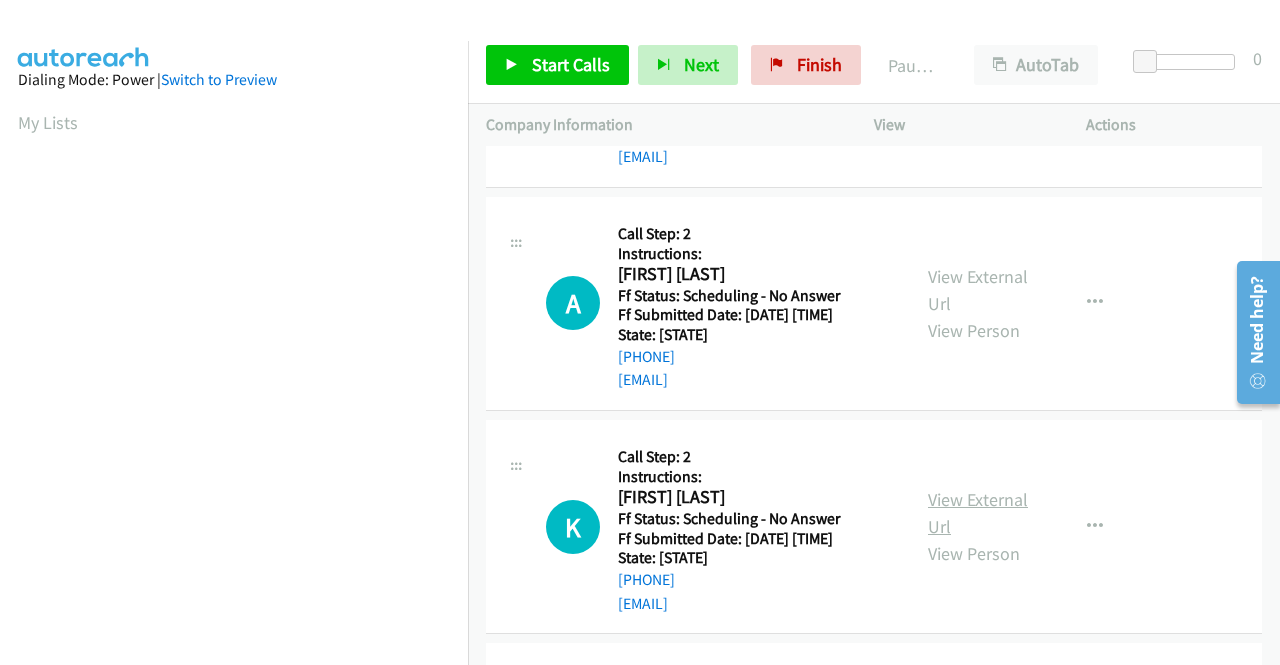 click on "View External Url" at bounding box center [978, 513] 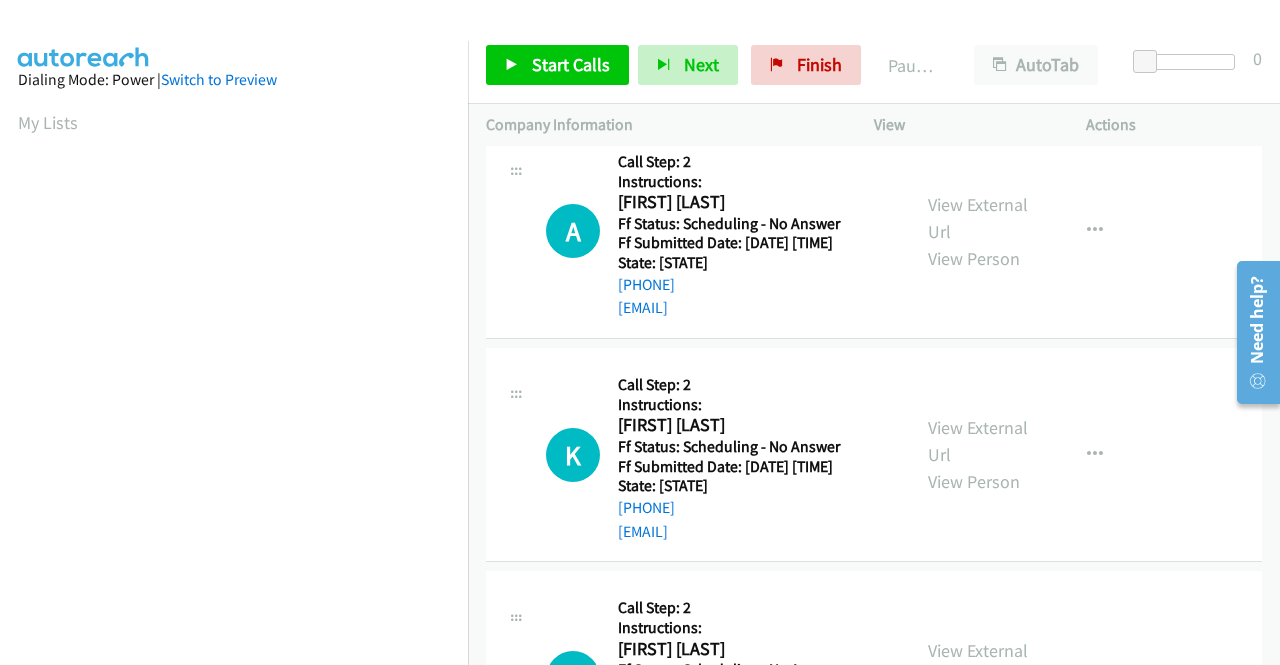 scroll, scrollTop: 700, scrollLeft: 0, axis: vertical 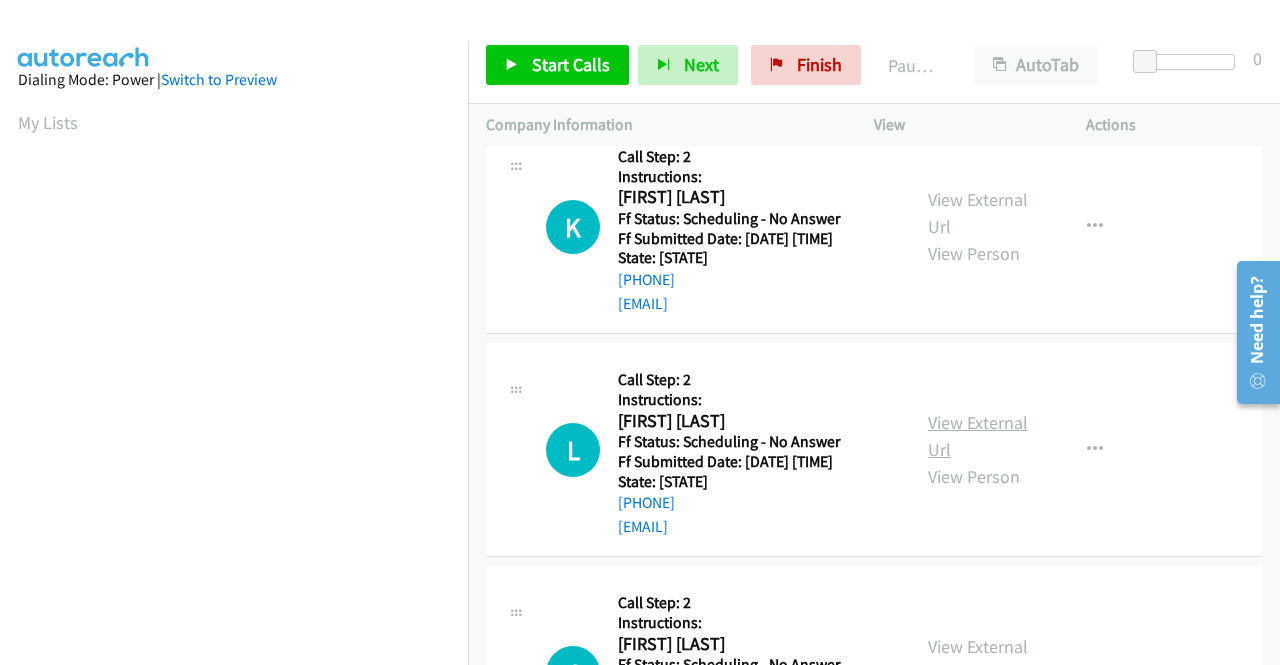 click on "View External Url" at bounding box center (978, 436) 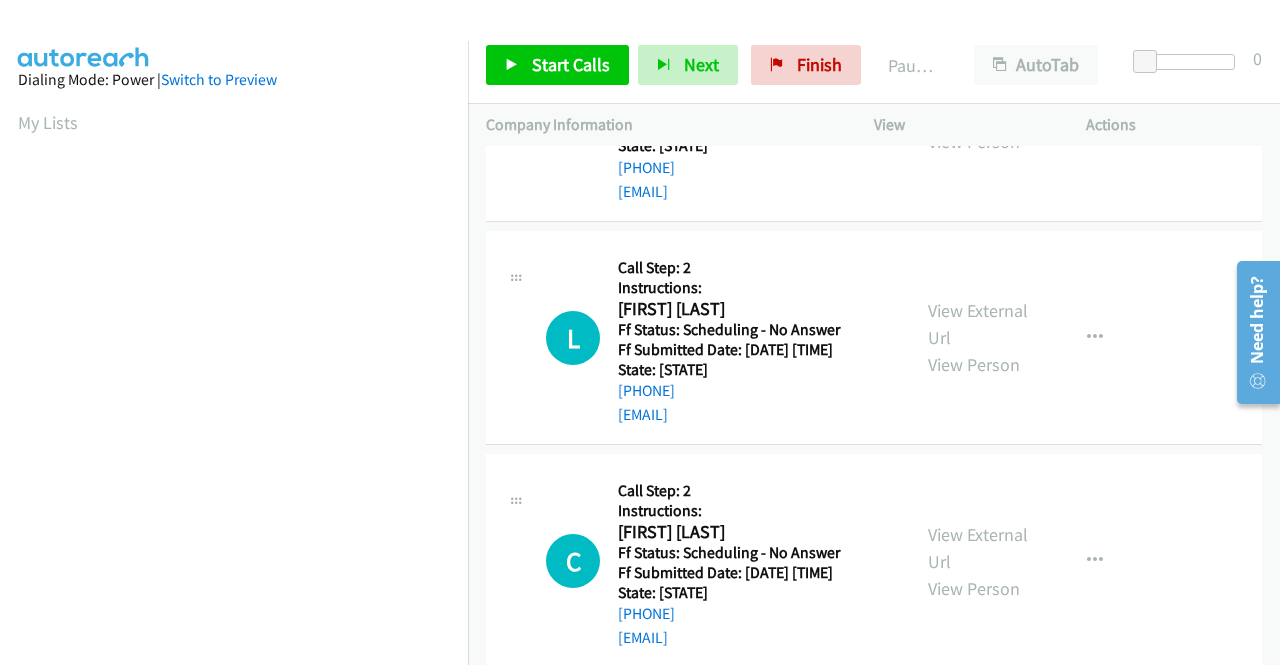 scroll, scrollTop: 1000, scrollLeft: 0, axis: vertical 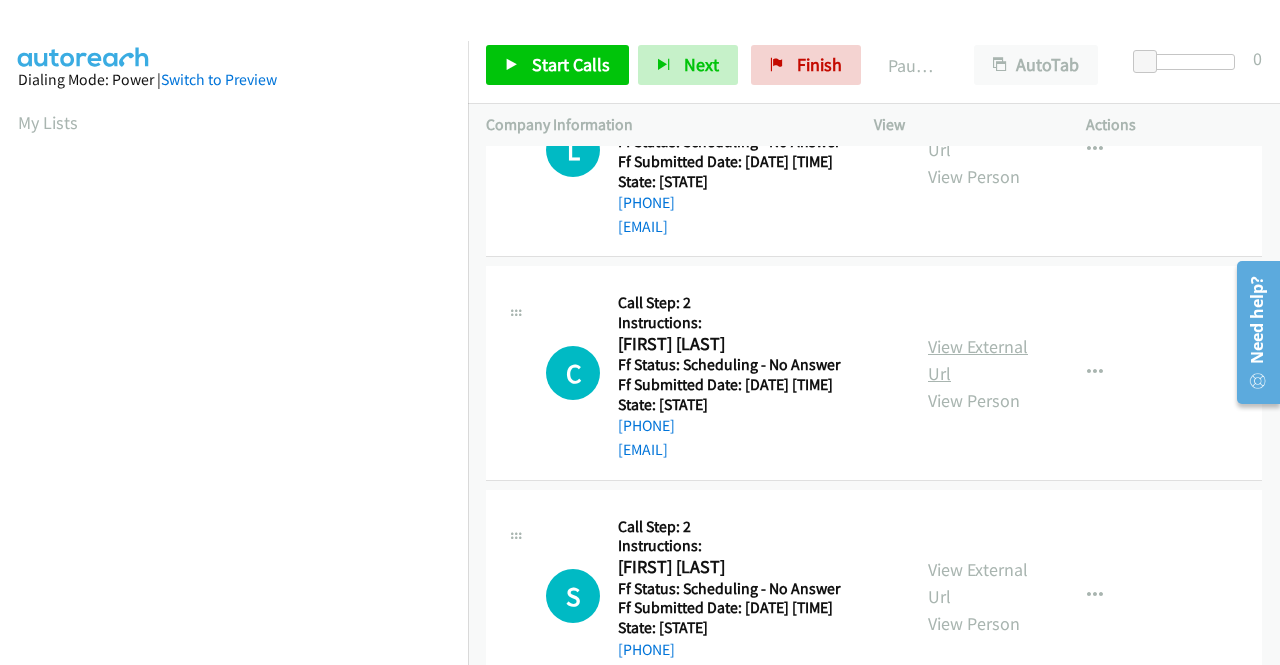 click on "View External Url" at bounding box center (978, 360) 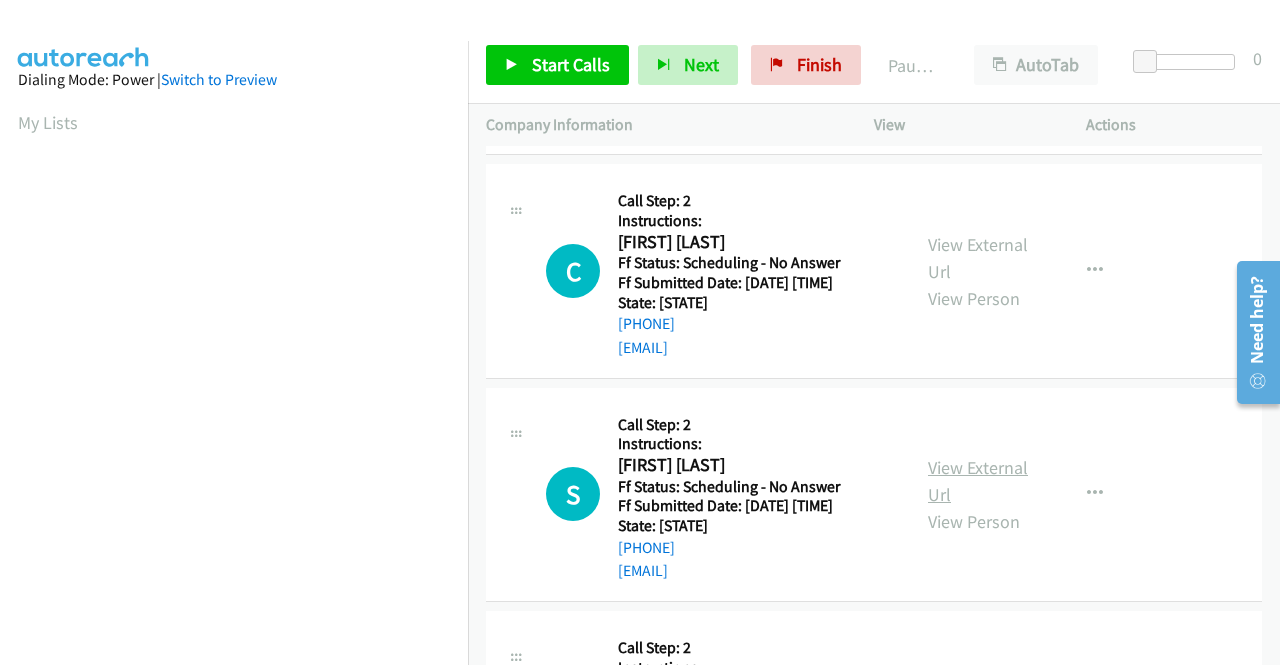 scroll, scrollTop: 1200, scrollLeft: 0, axis: vertical 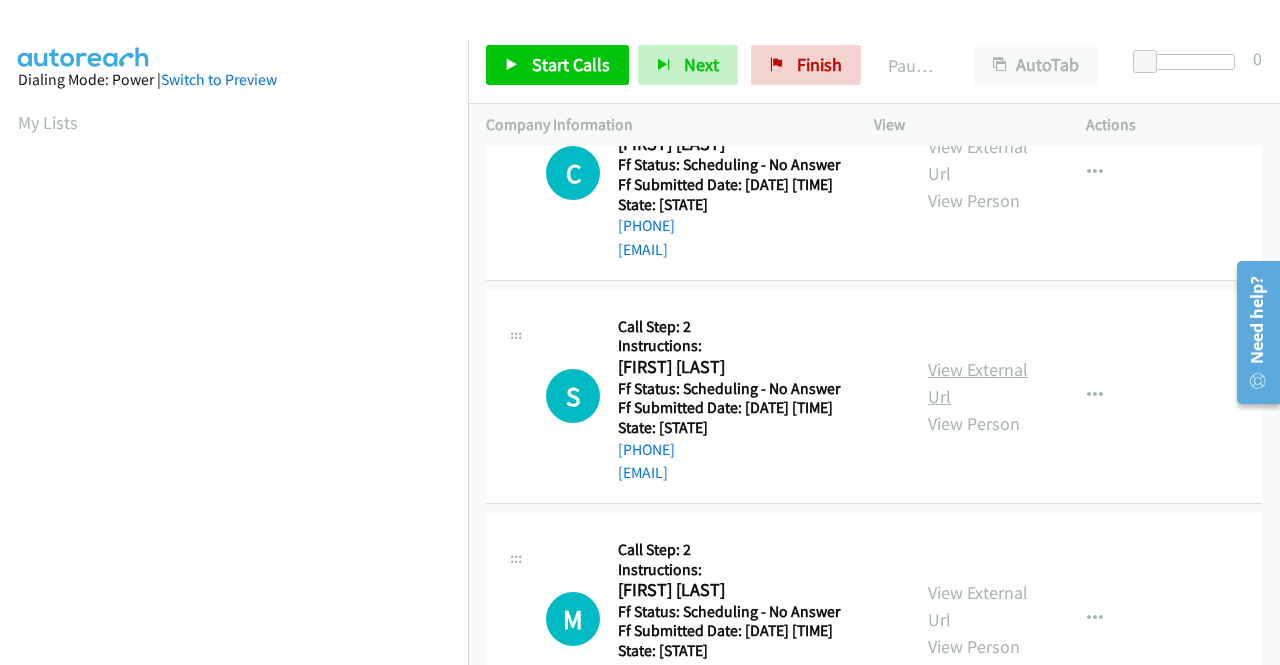 click on "View External Url" at bounding box center (978, 383) 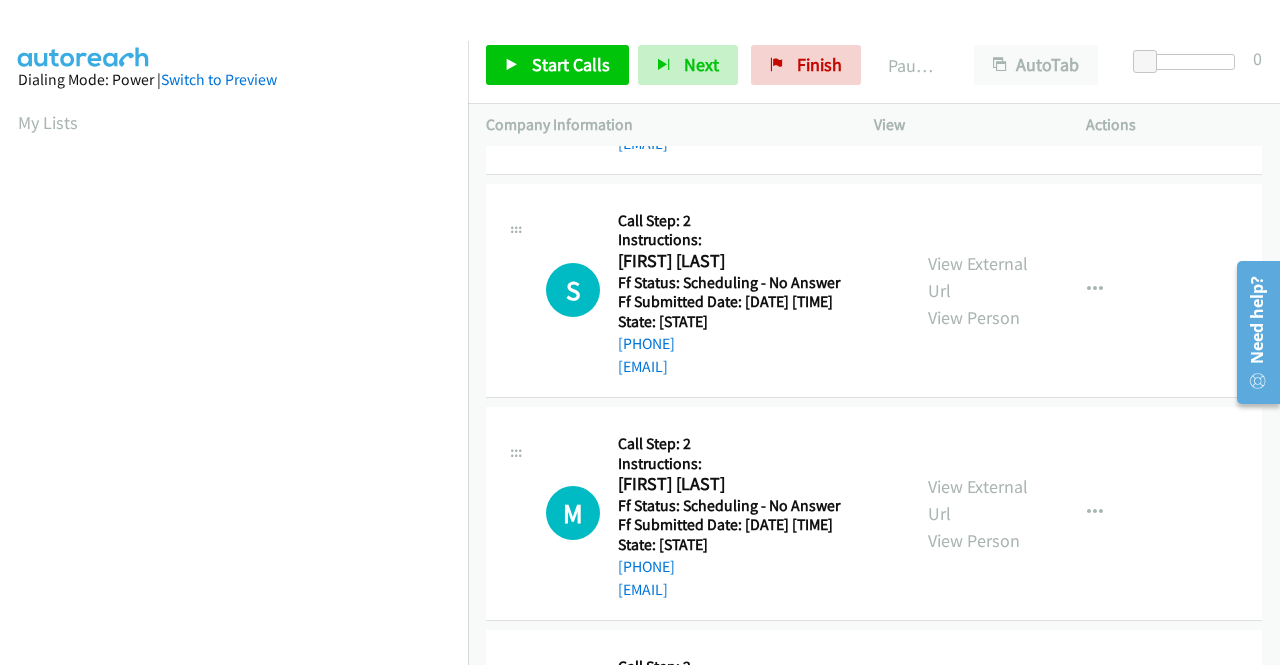 scroll, scrollTop: 1500, scrollLeft: 0, axis: vertical 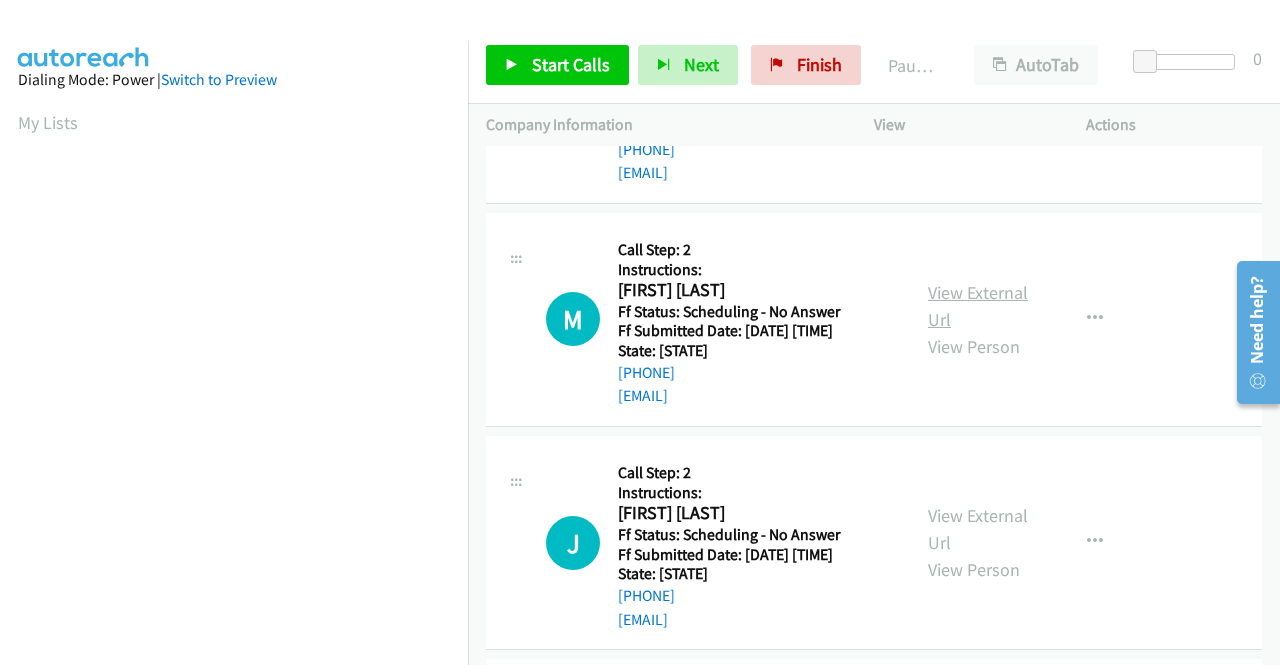 click on "View External Url" at bounding box center [978, 306] 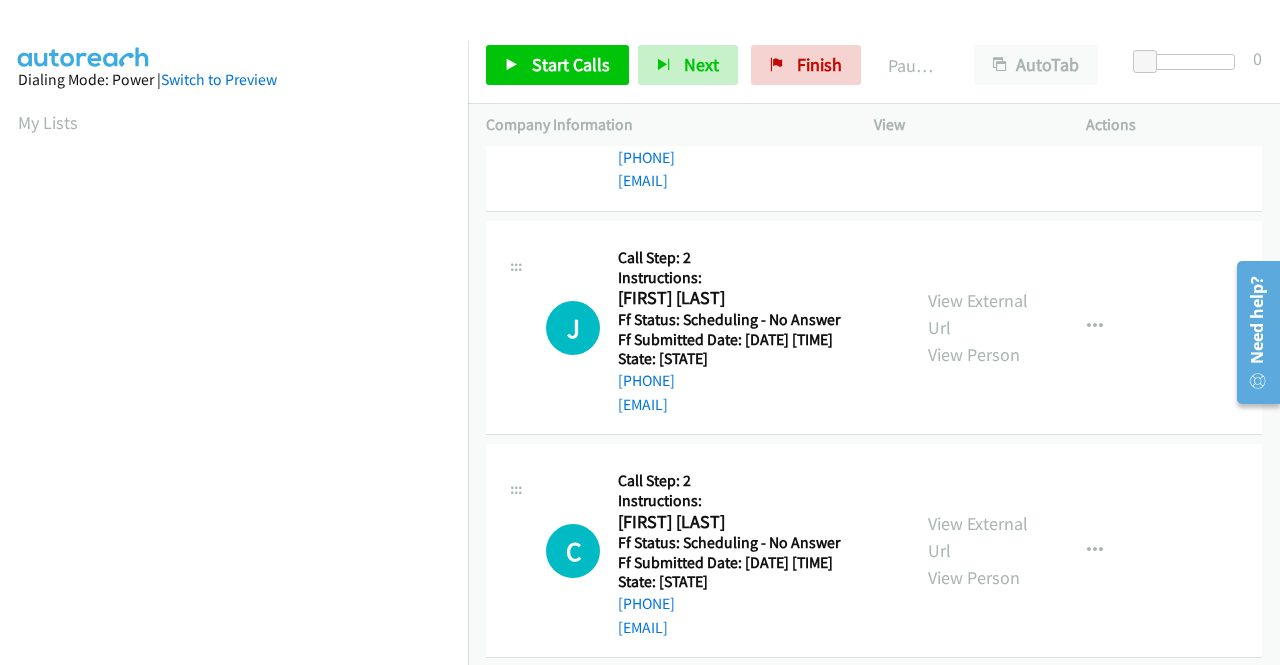 scroll, scrollTop: 1800, scrollLeft: 0, axis: vertical 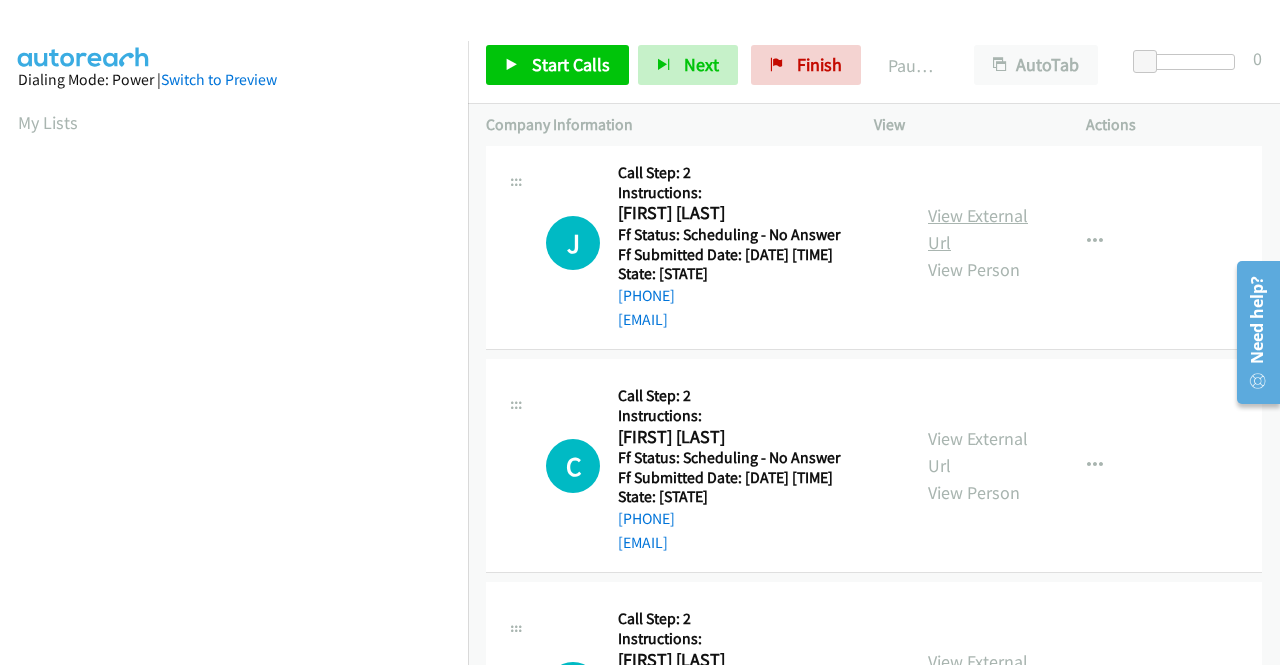 click on "View External Url" at bounding box center (978, 229) 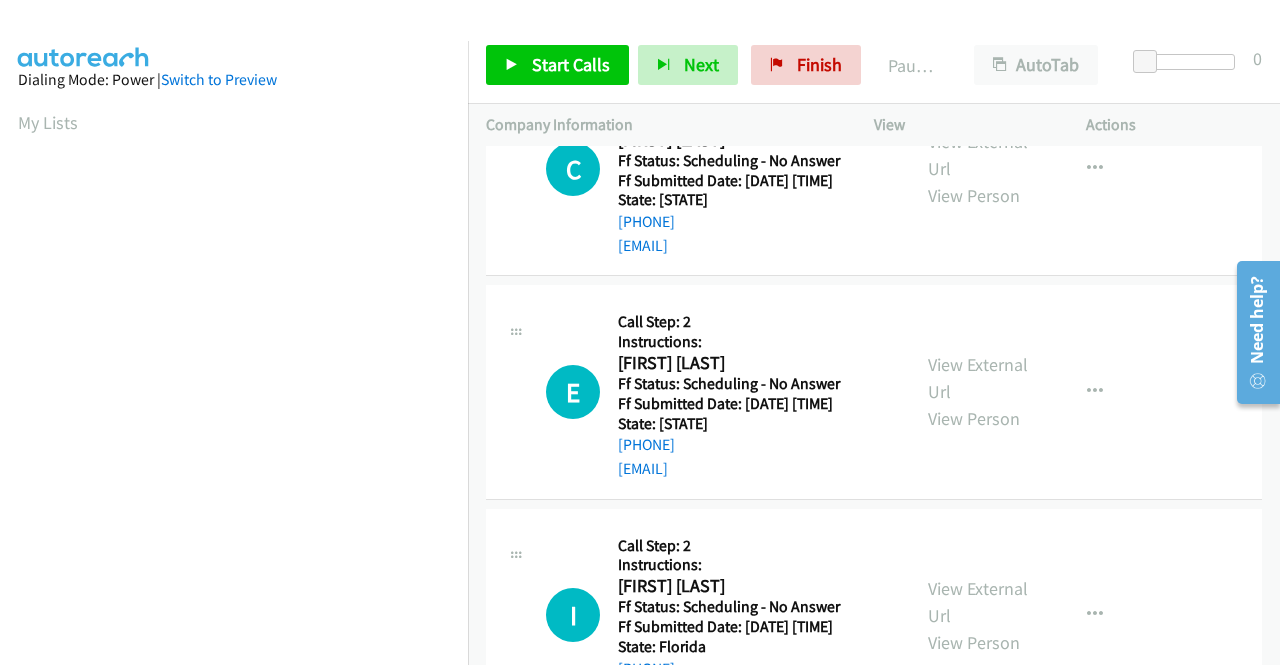 scroll, scrollTop: 2100, scrollLeft: 0, axis: vertical 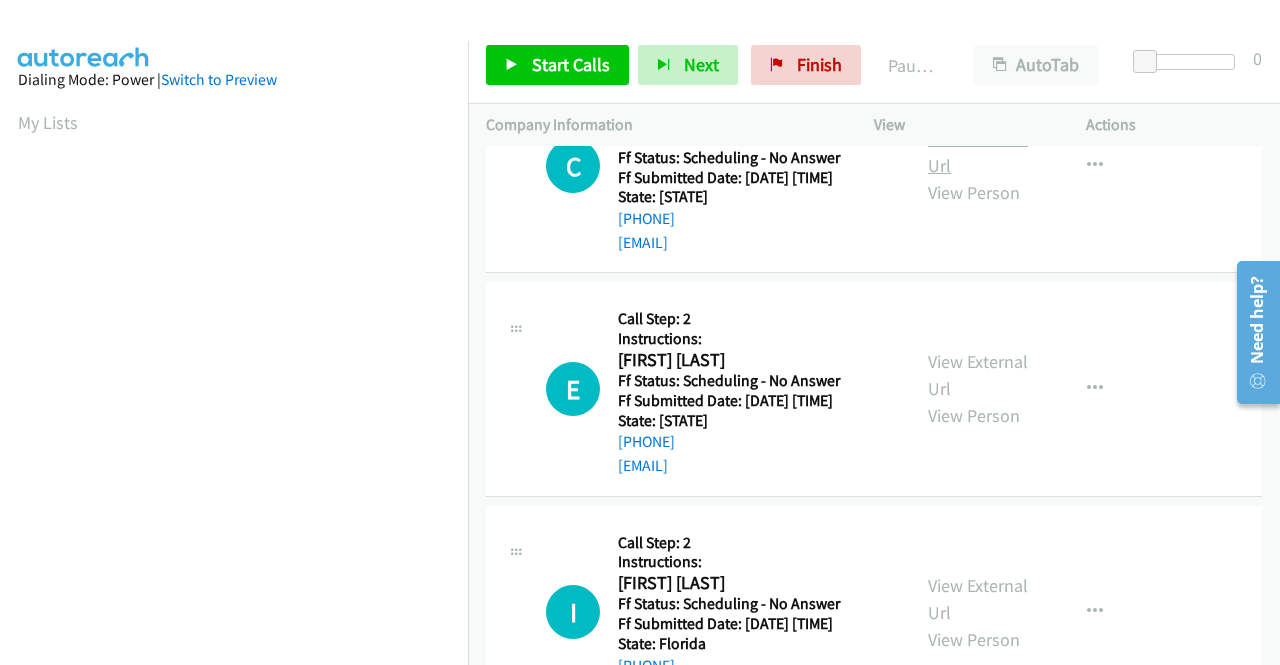 click on "View External Url" at bounding box center [978, 152] 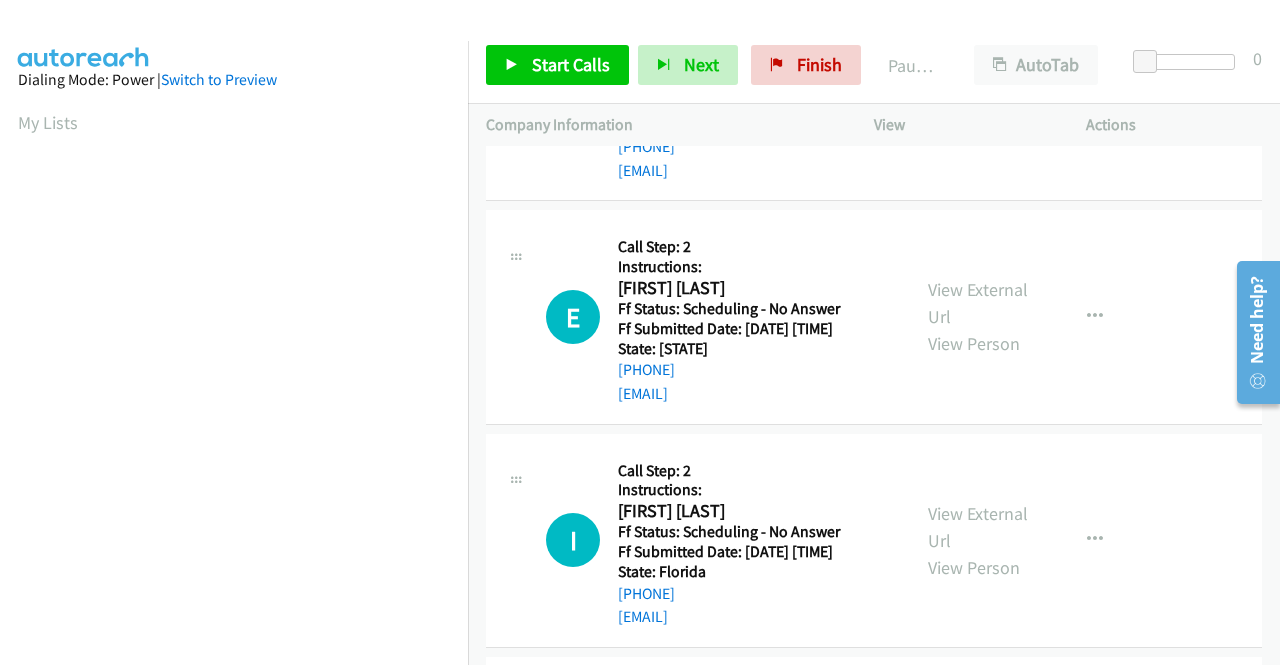scroll, scrollTop: 2200, scrollLeft: 0, axis: vertical 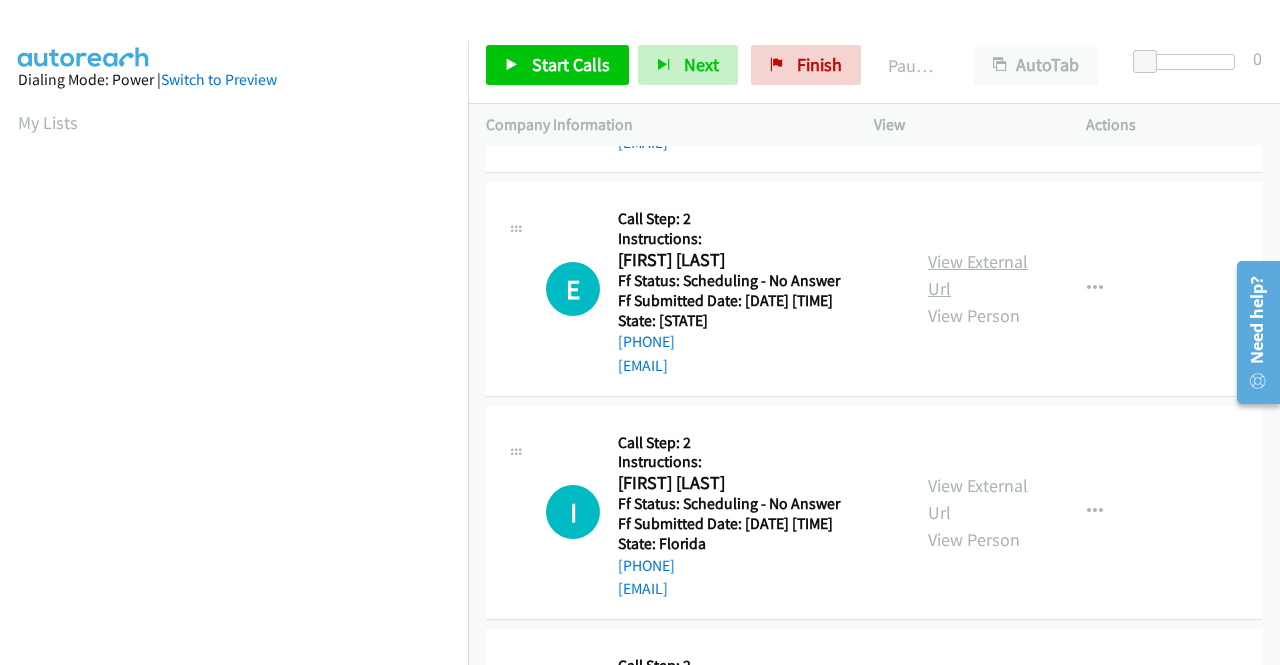 click on "View External Url" at bounding box center (978, 275) 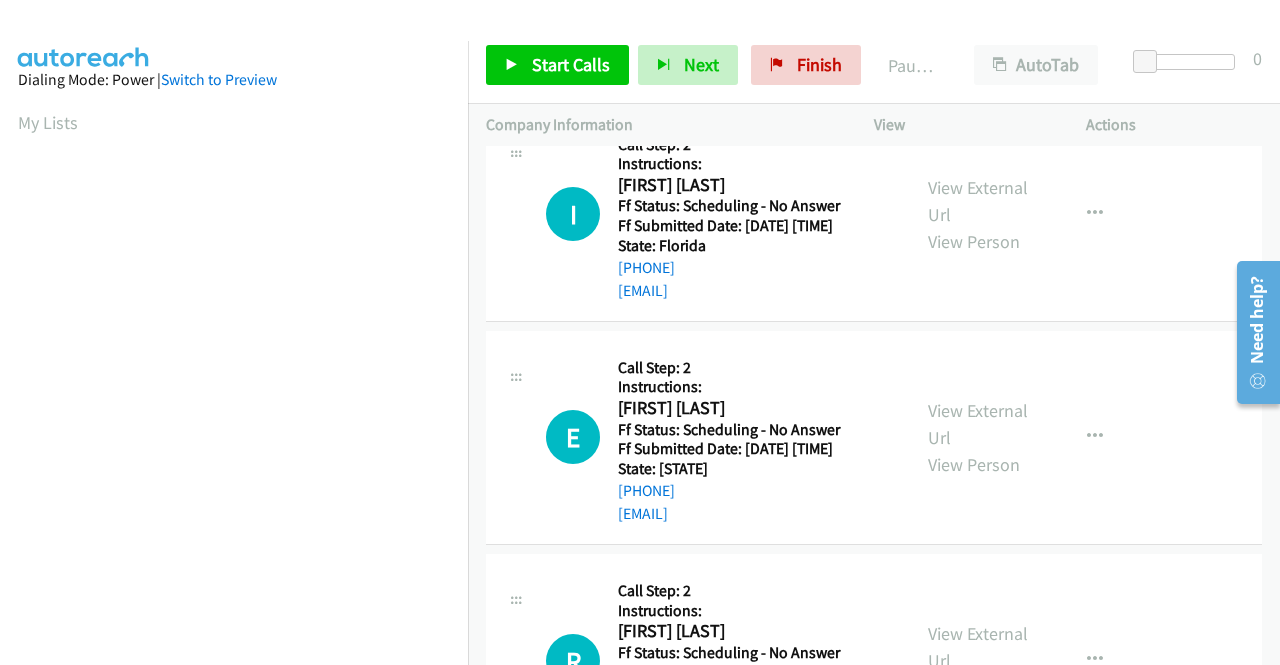scroll, scrollTop: 2500, scrollLeft: 0, axis: vertical 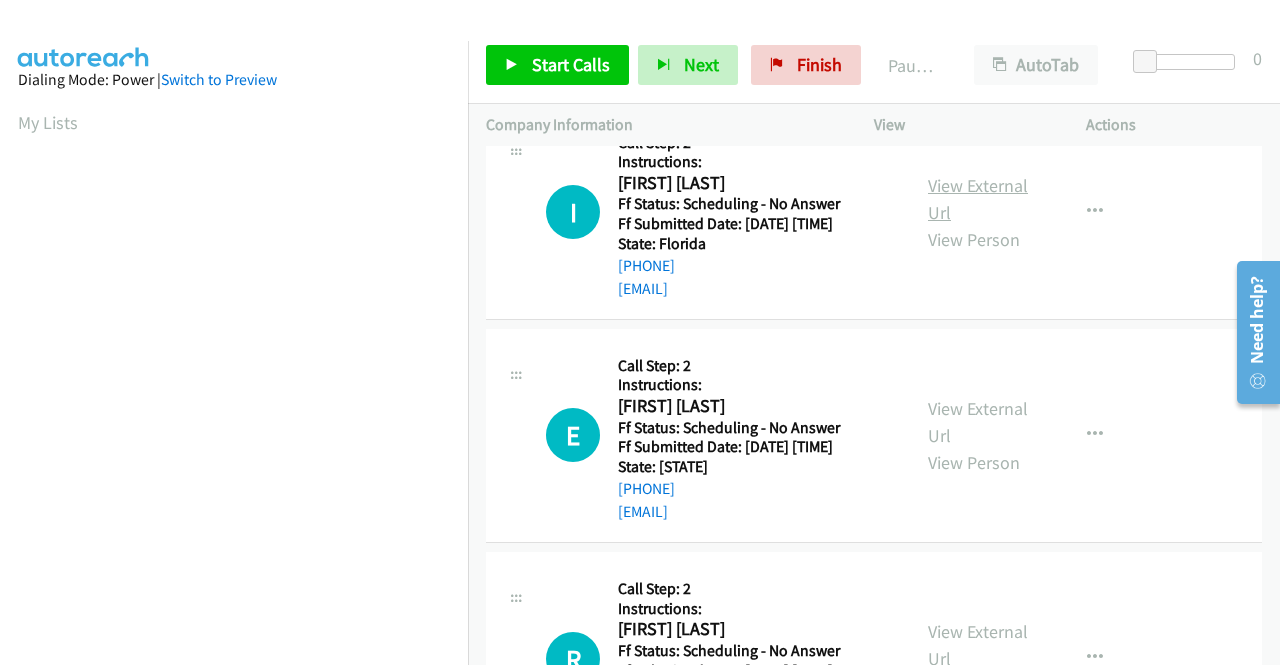 click on "View External Url" at bounding box center (978, 199) 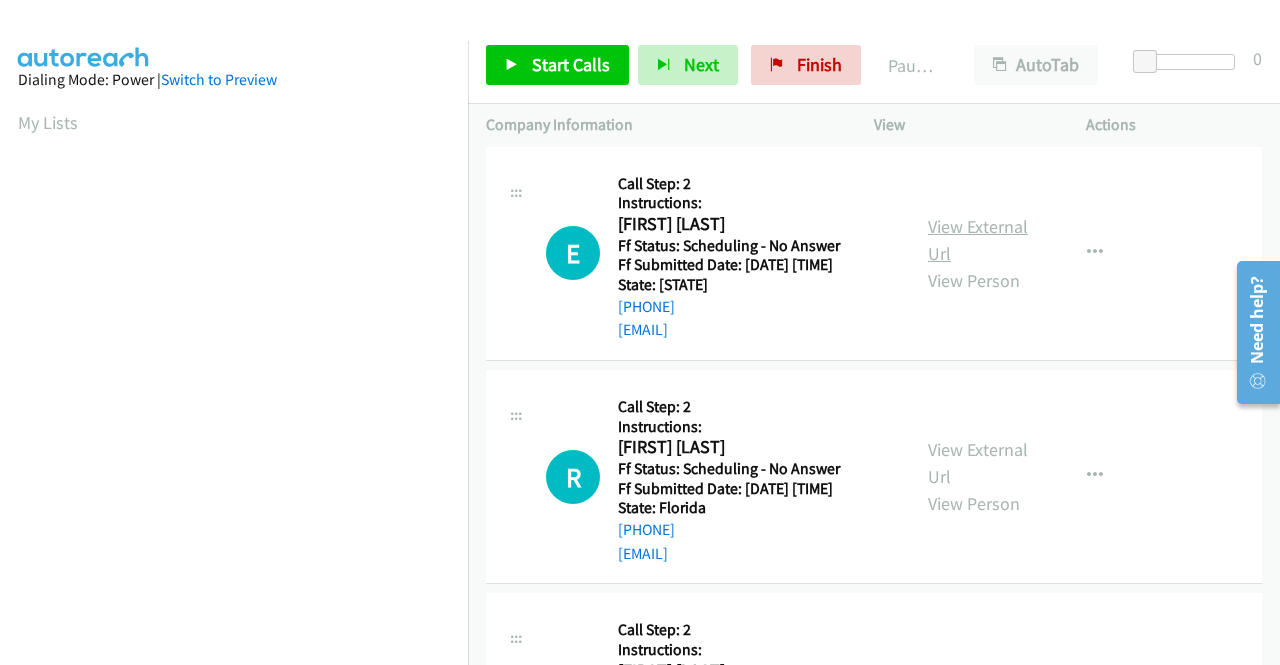 scroll, scrollTop: 2700, scrollLeft: 0, axis: vertical 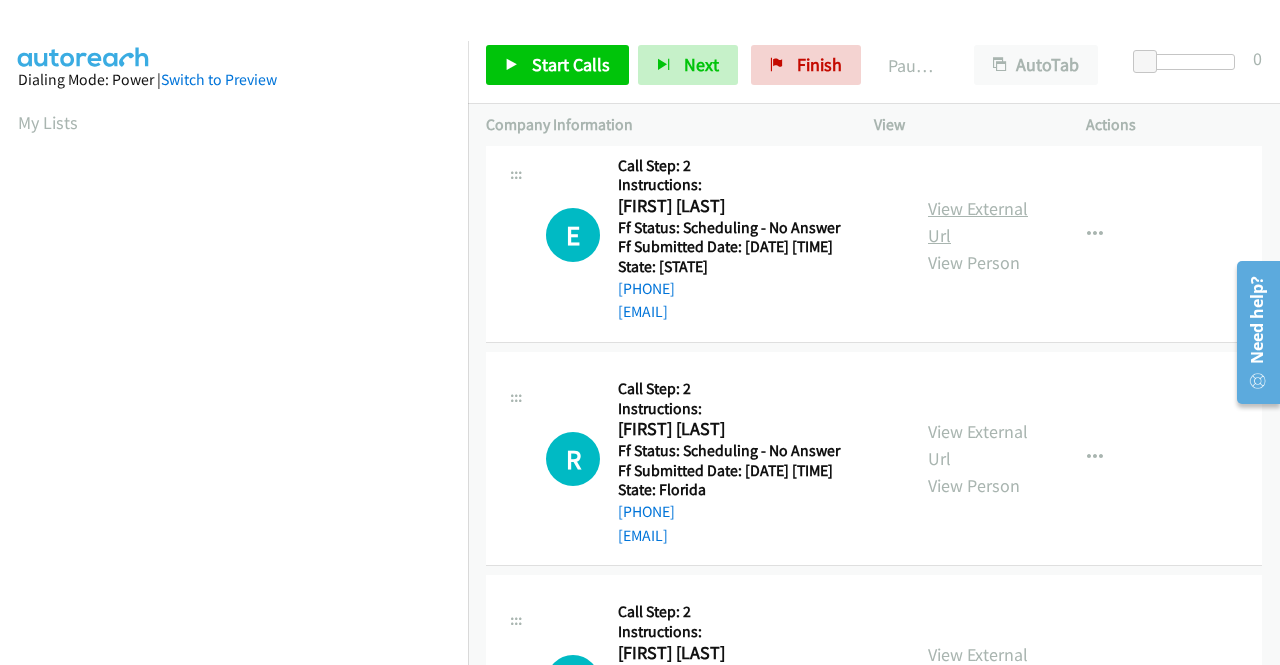 click on "View External Url" at bounding box center (978, 222) 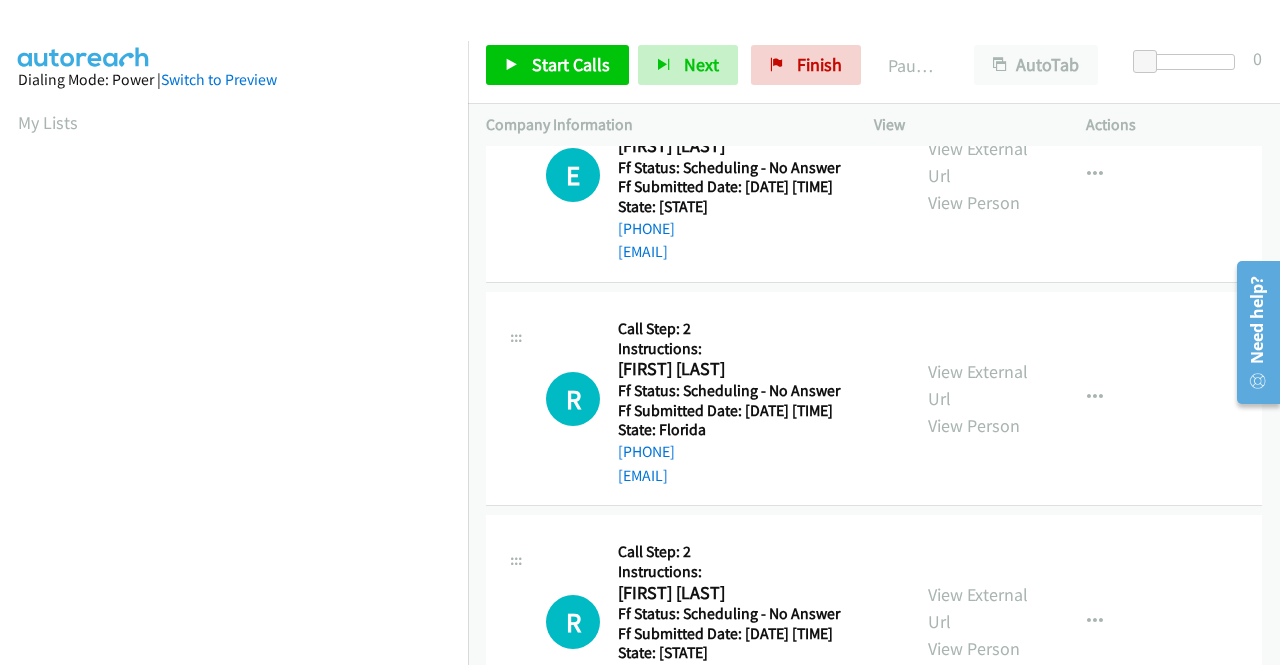 scroll, scrollTop: 2800, scrollLeft: 0, axis: vertical 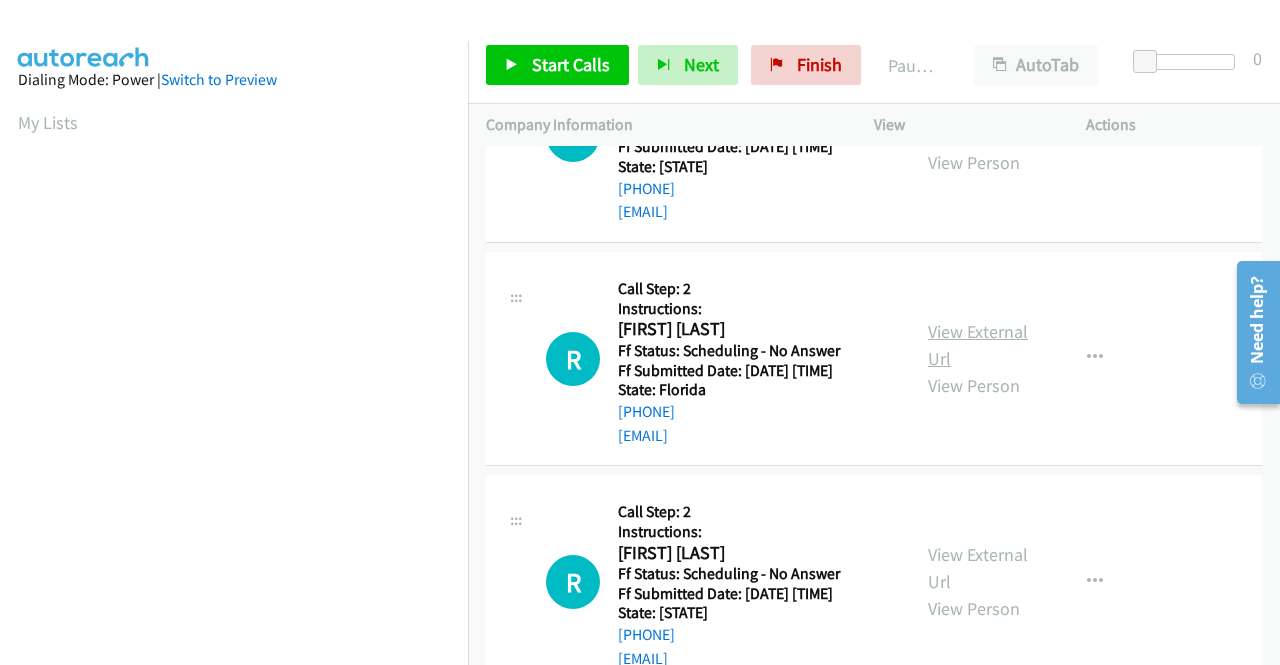 click on "View External Url" at bounding box center [978, 345] 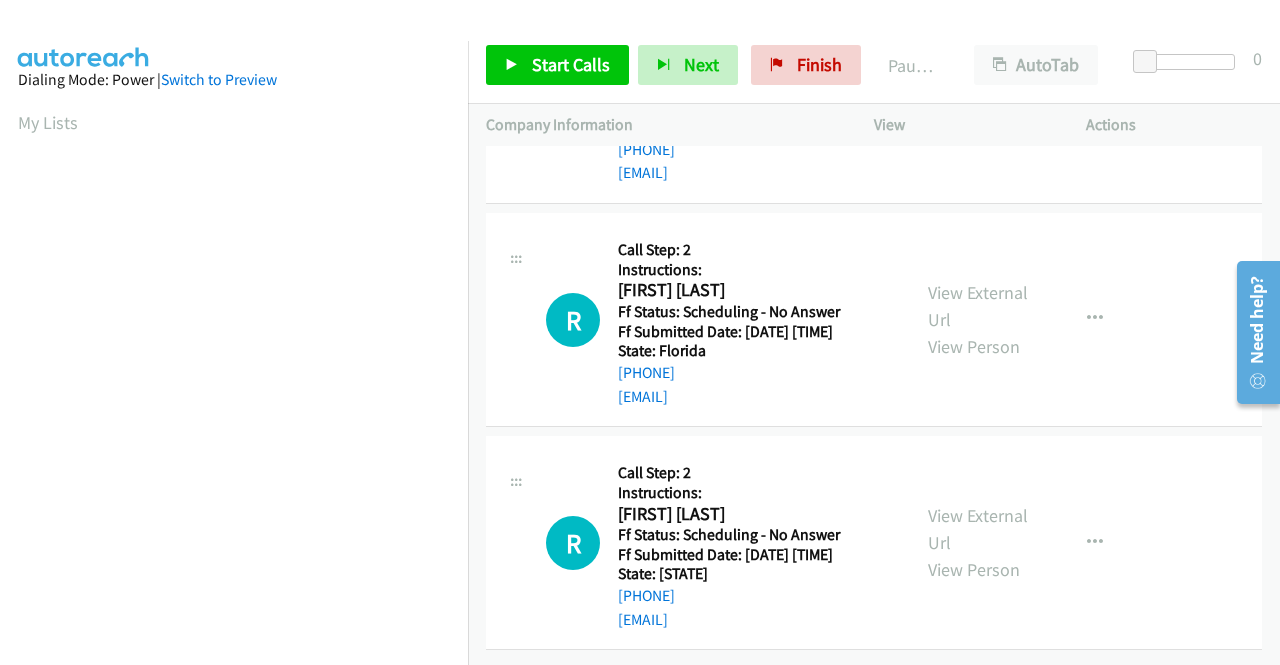scroll, scrollTop: 3144, scrollLeft: 0, axis: vertical 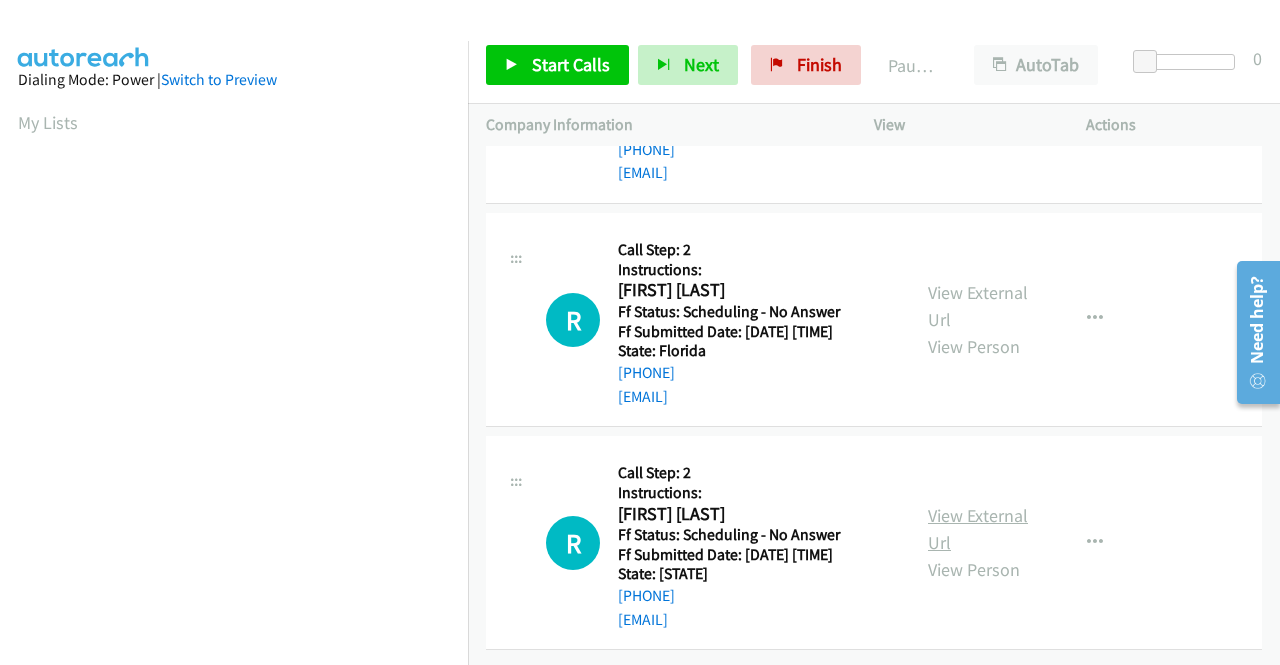 click on "View External Url" at bounding box center [978, 529] 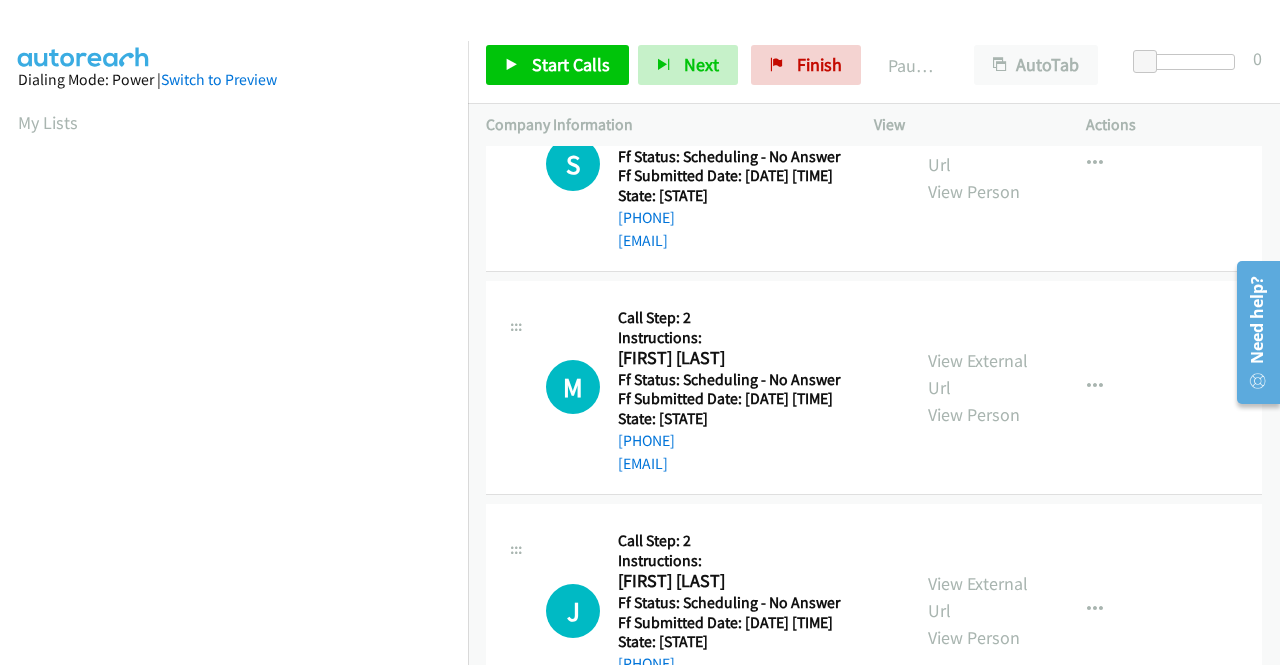 scroll, scrollTop: 0, scrollLeft: 0, axis: both 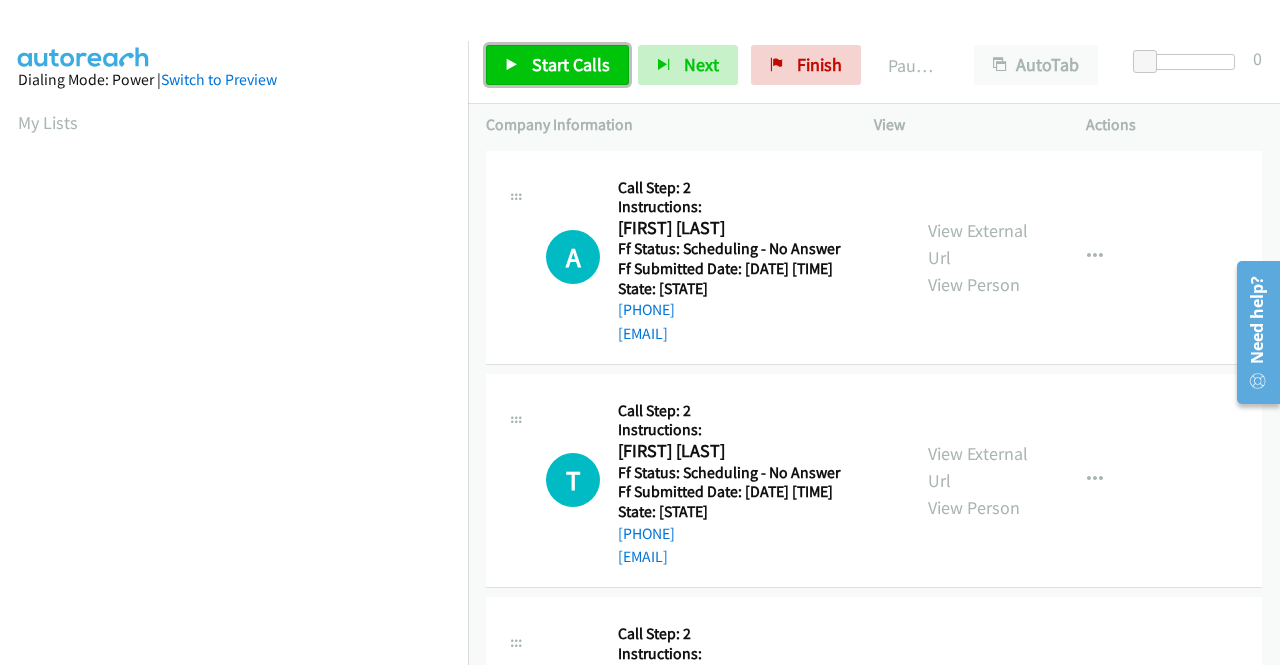 click on "Start Calls" at bounding box center (557, 65) 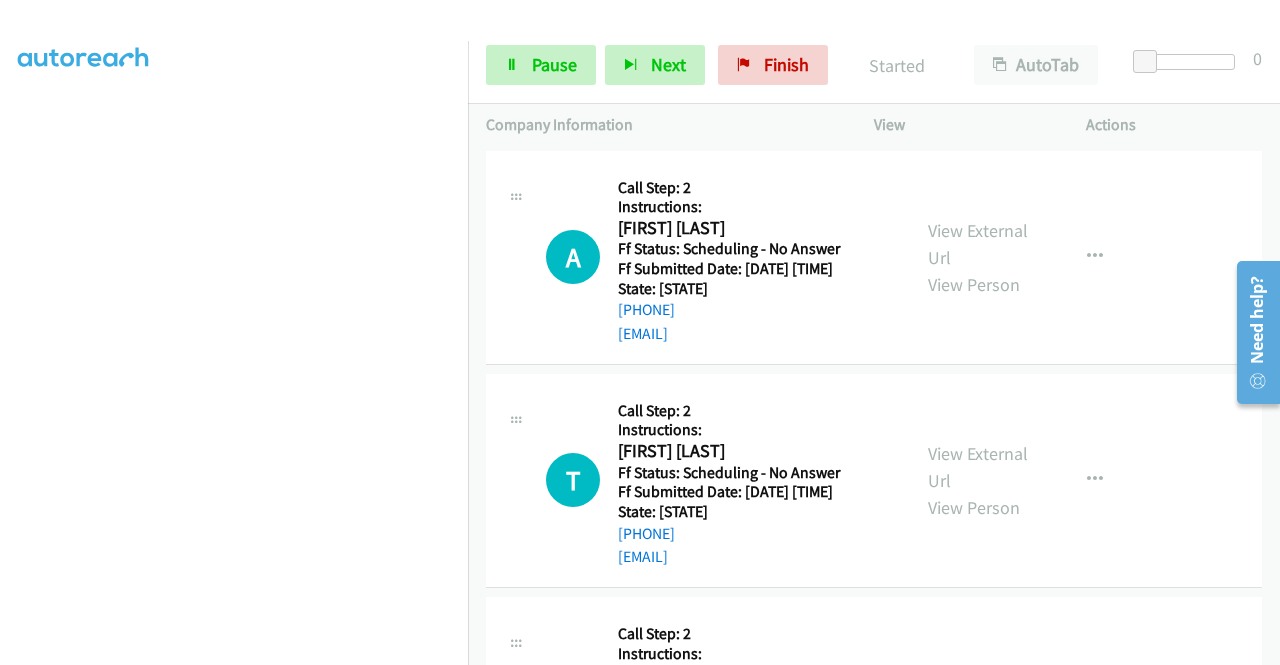 scroll, scrollTop: 456, scrollLeft: 0, axis: vertical 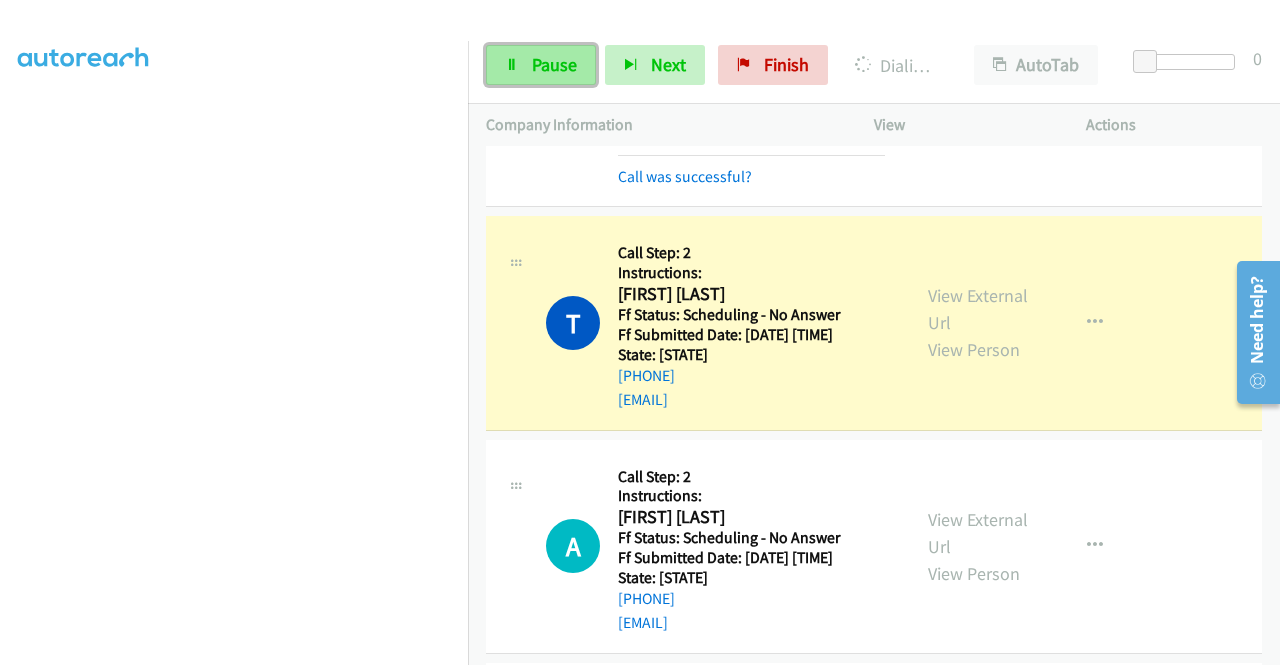 click on "Pause" at bounding box center (541, 65) 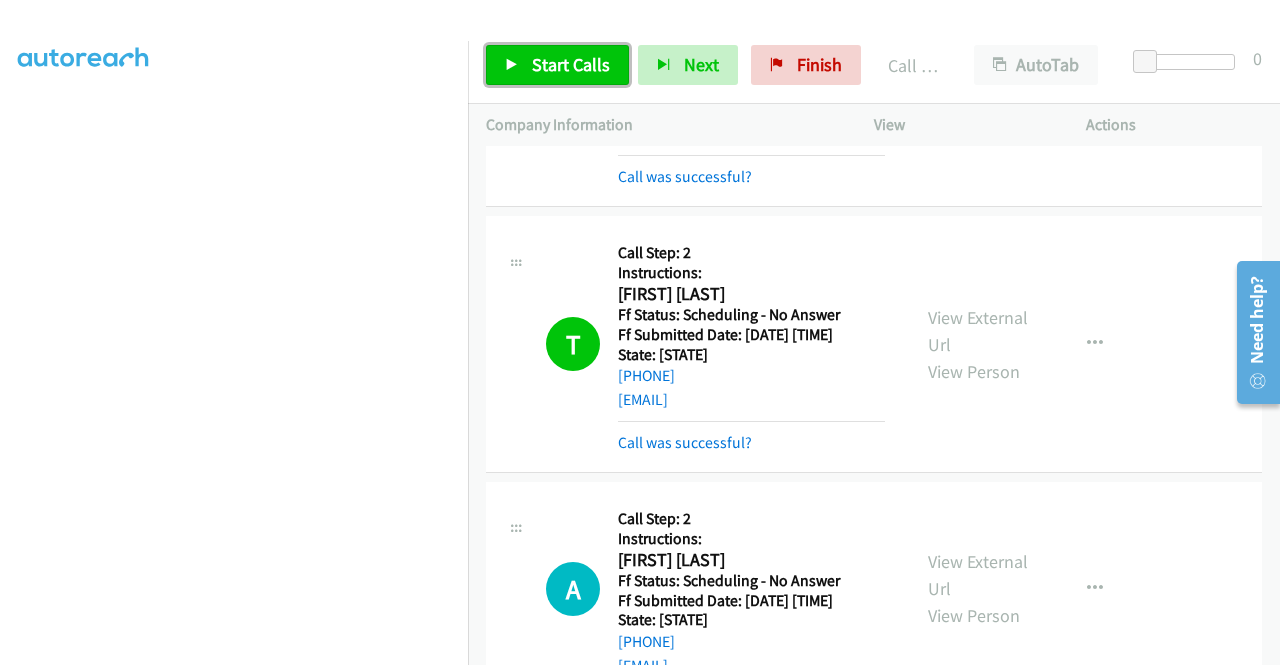 click on "Start Calls" at bounding box center (571, 64) 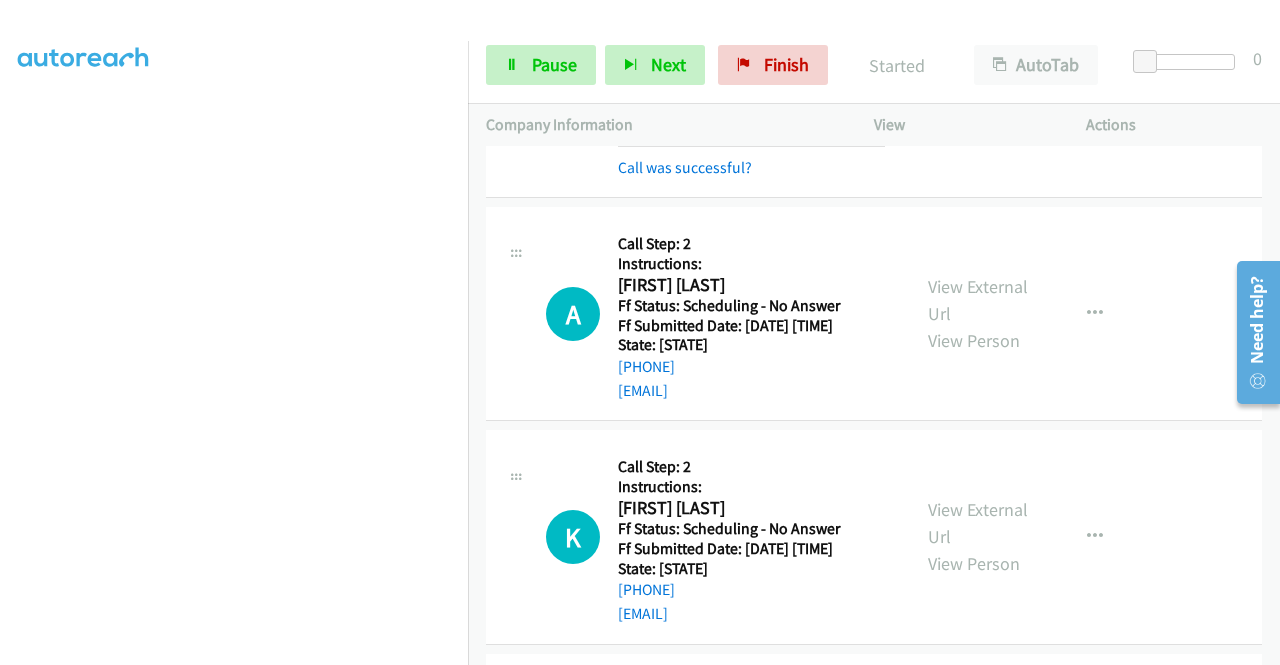 scroll, scrollTop: 500, scrollLeft: 0, axis: vertical 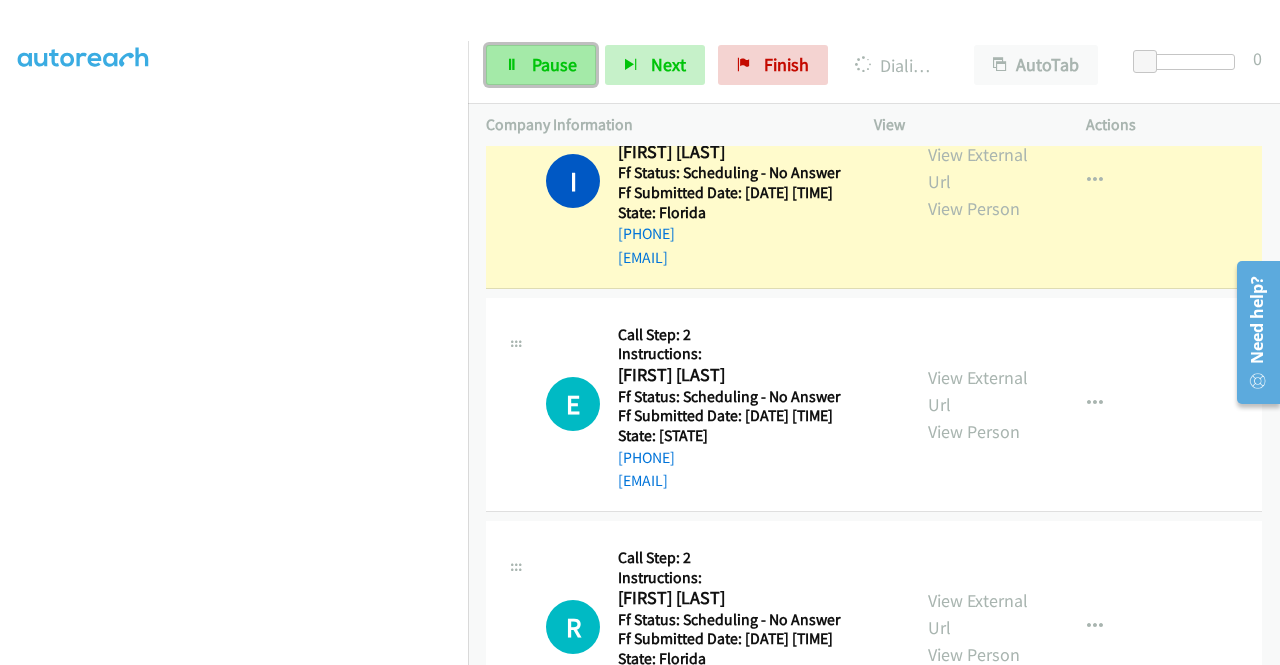 click on "Pause" at bounding box center [554, 64] 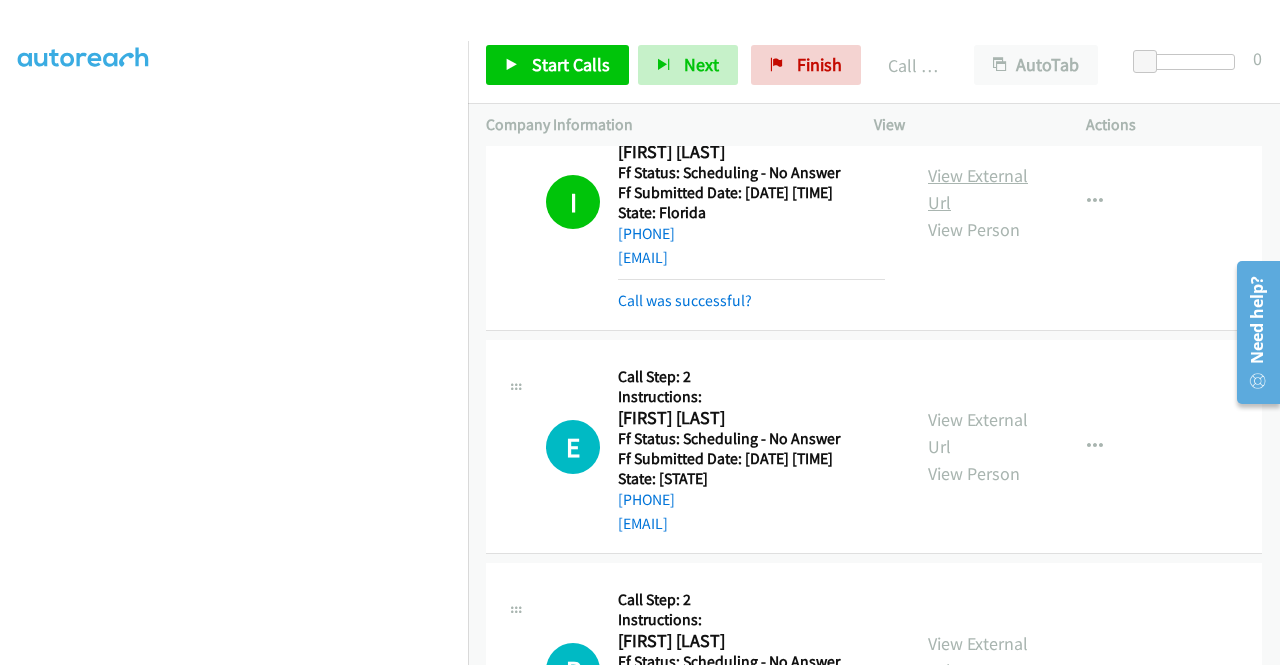 scroll, scrollTop: 3200, scrollLeft: 0, axis: vertical 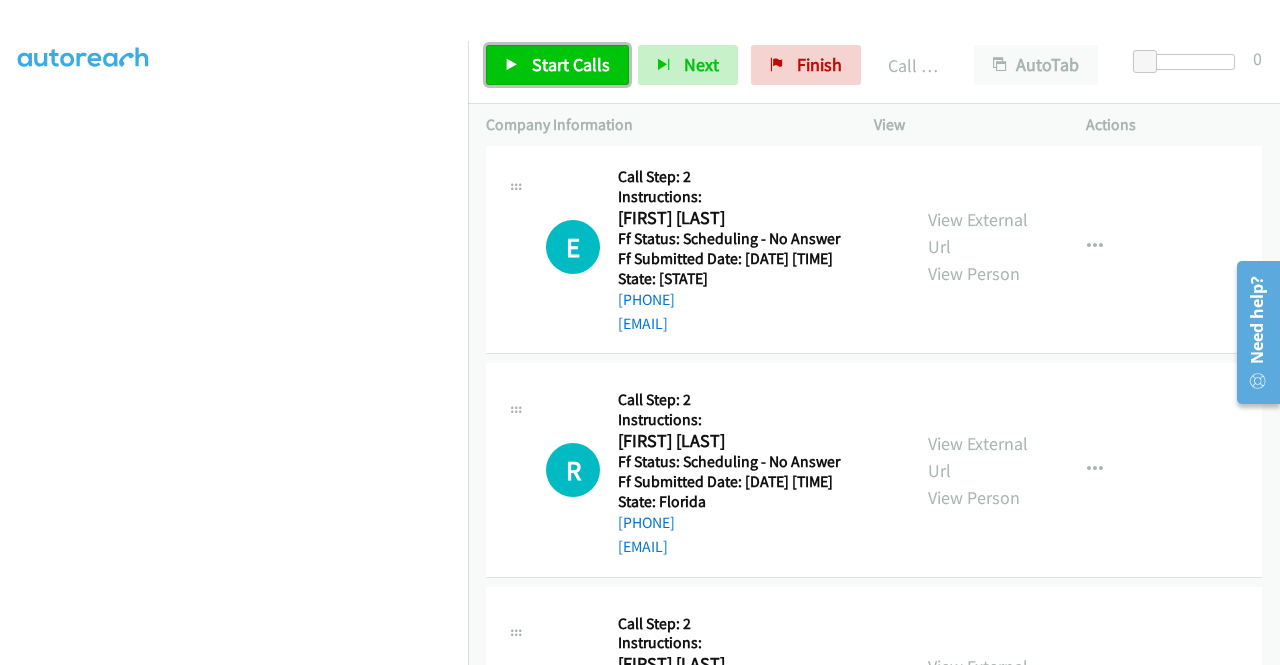 click on "Start Calls" at bounding box center [571, 64] 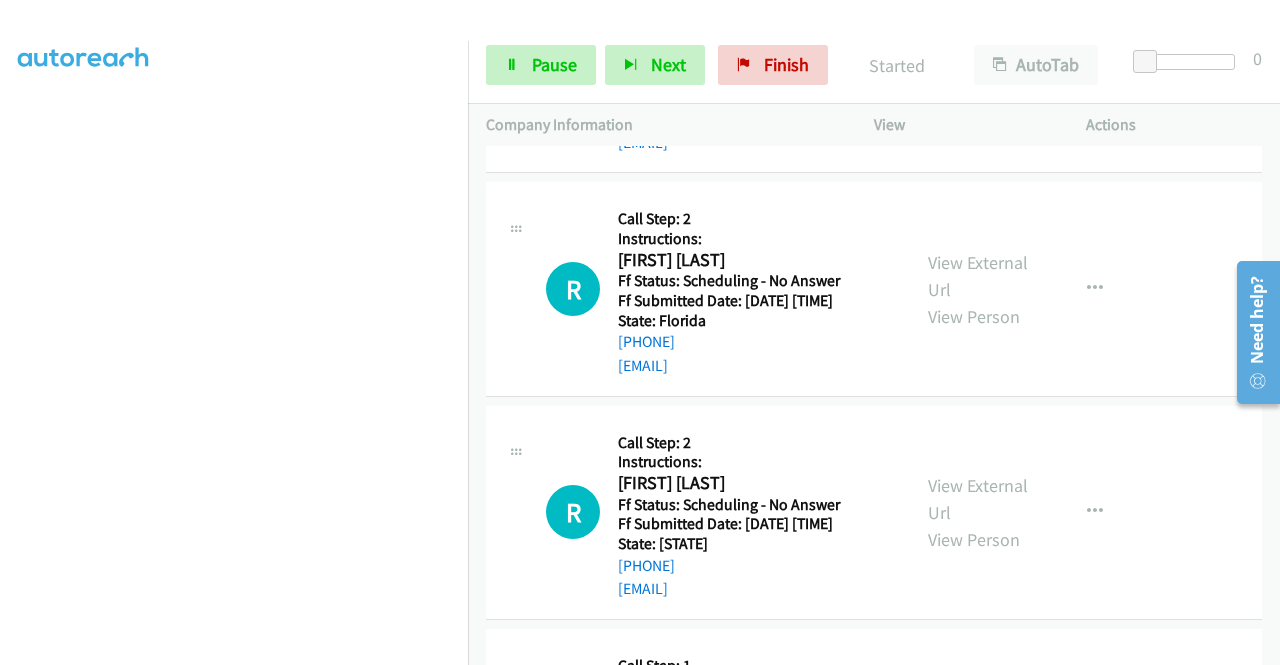 scroll, scrollTop: 3400, scrollLeft: 0, axis: vertical 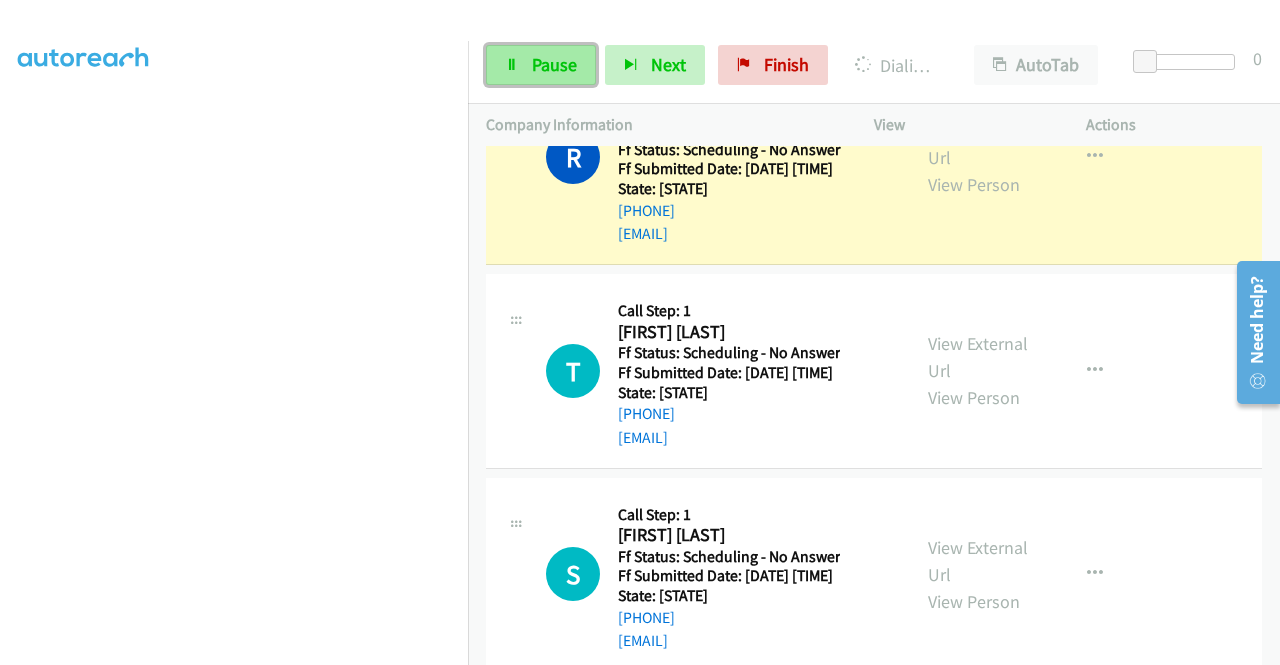 click on "Pause" at bounding box center (554, 64) 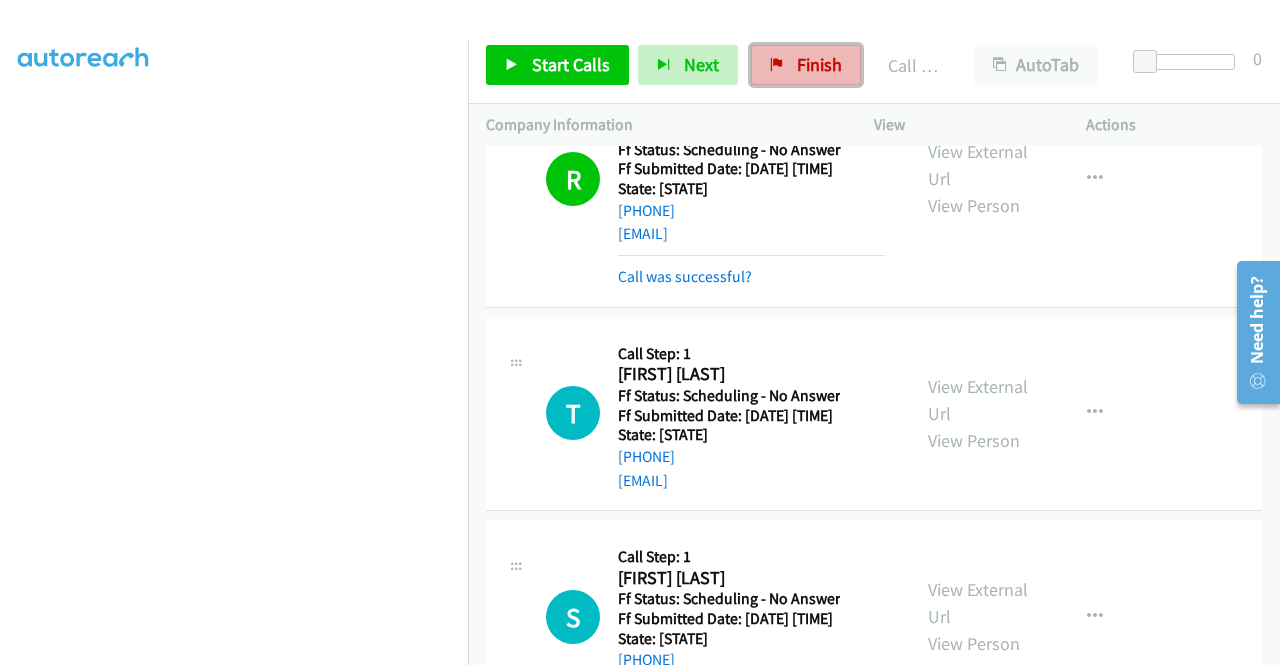 click on "Finish" at bounding box center (819, 64) 